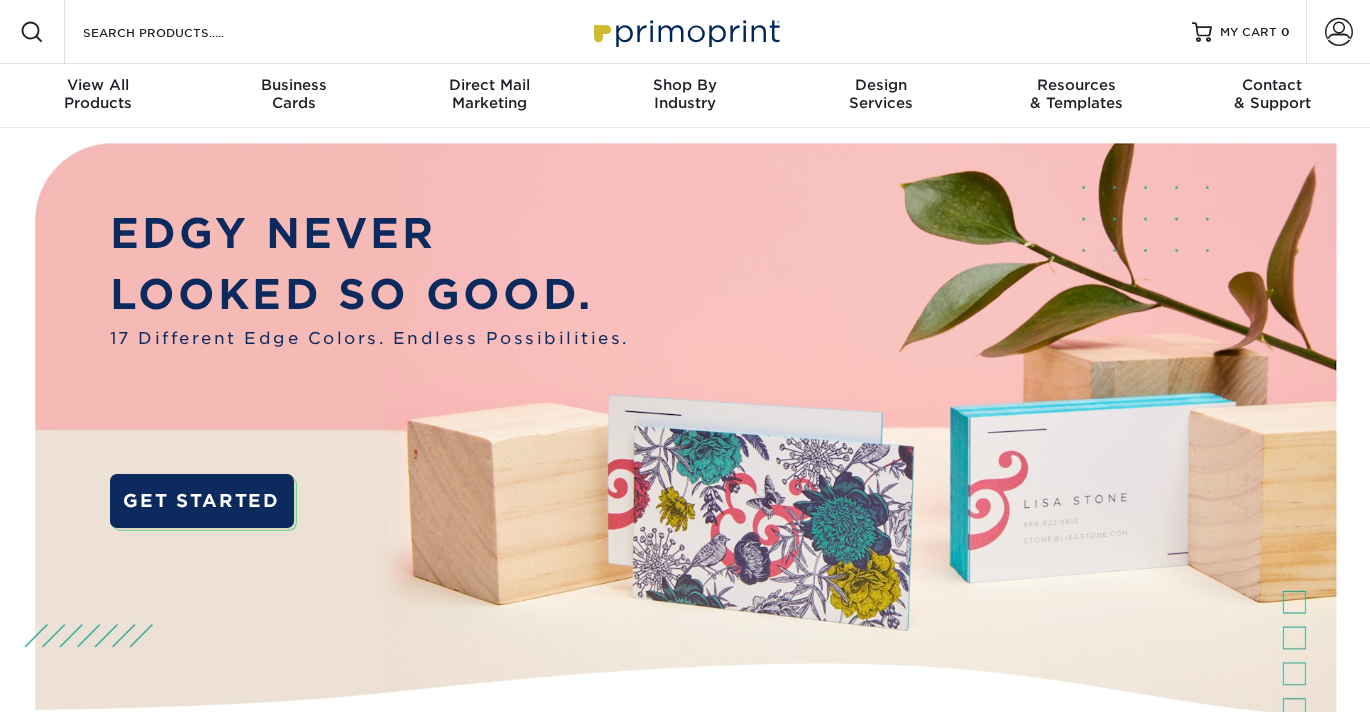 scroll, scrollTop: 0, scrollLeft: 0, axis: both 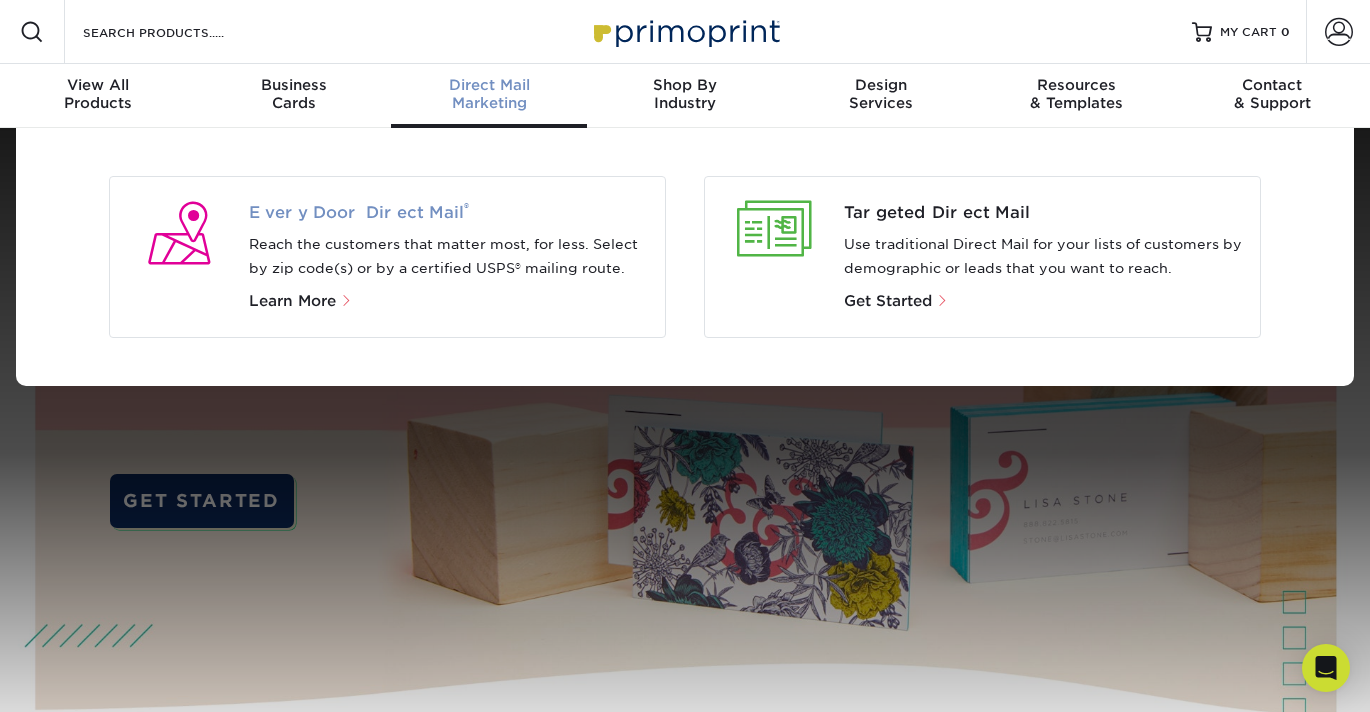 click on "Every Door Direct Mail ®" at bounding box center (449, 213) 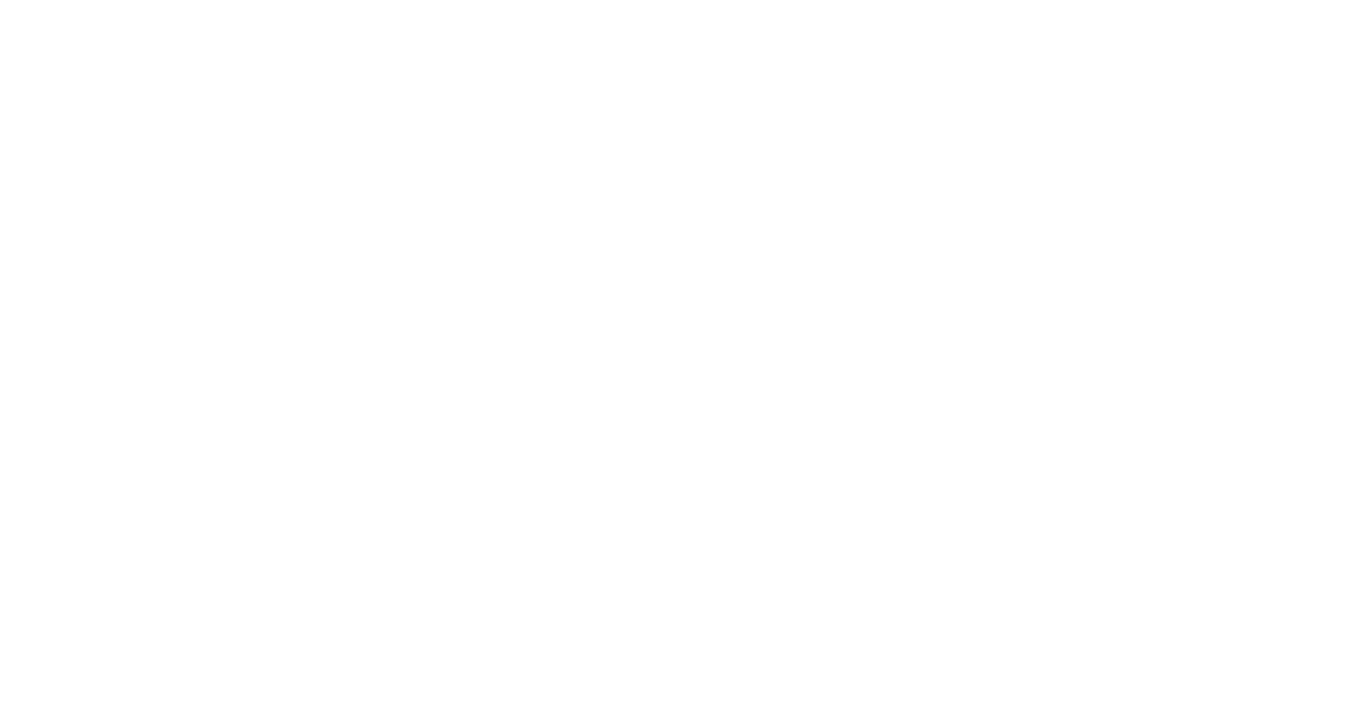 scroll, scrollTop: 0, scrollLeft: 0, axis: both 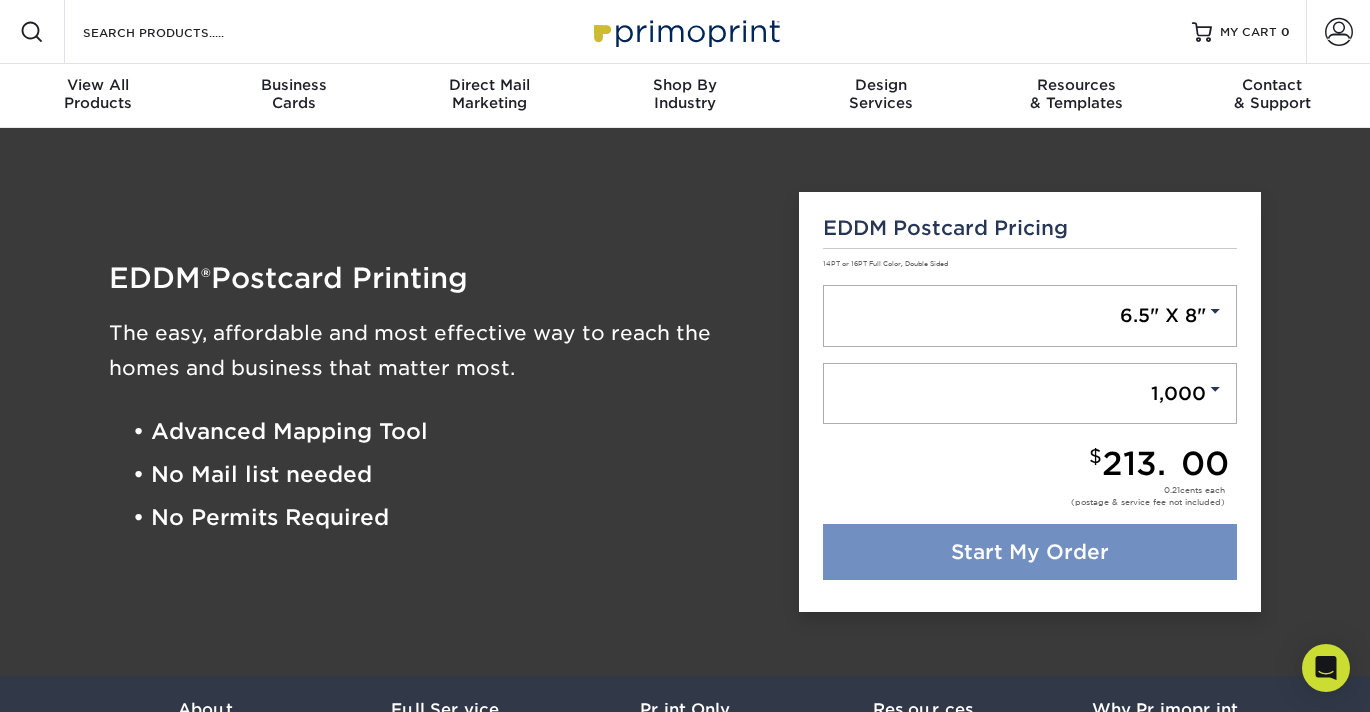 click on "Start My Order" at bounding box center (1030, 552) 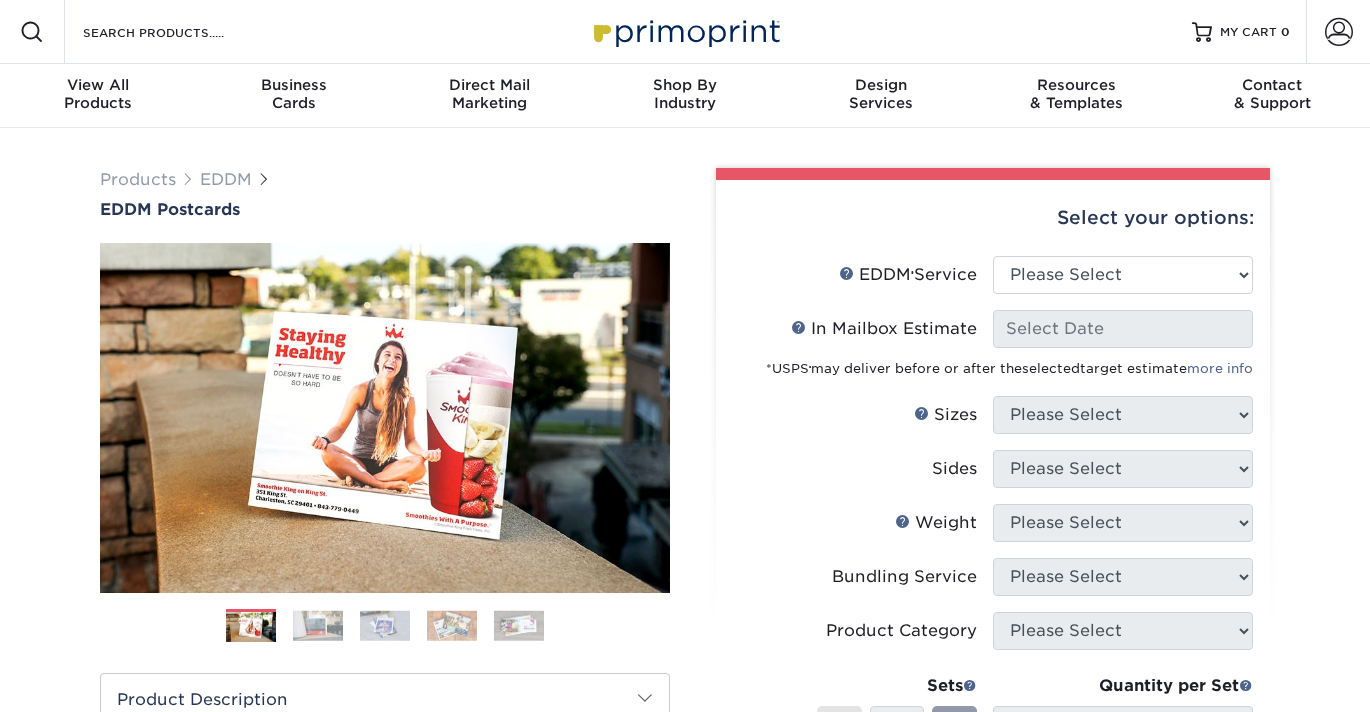 scroll, scrollTop: 0, scrollLeft: 0, axis: both 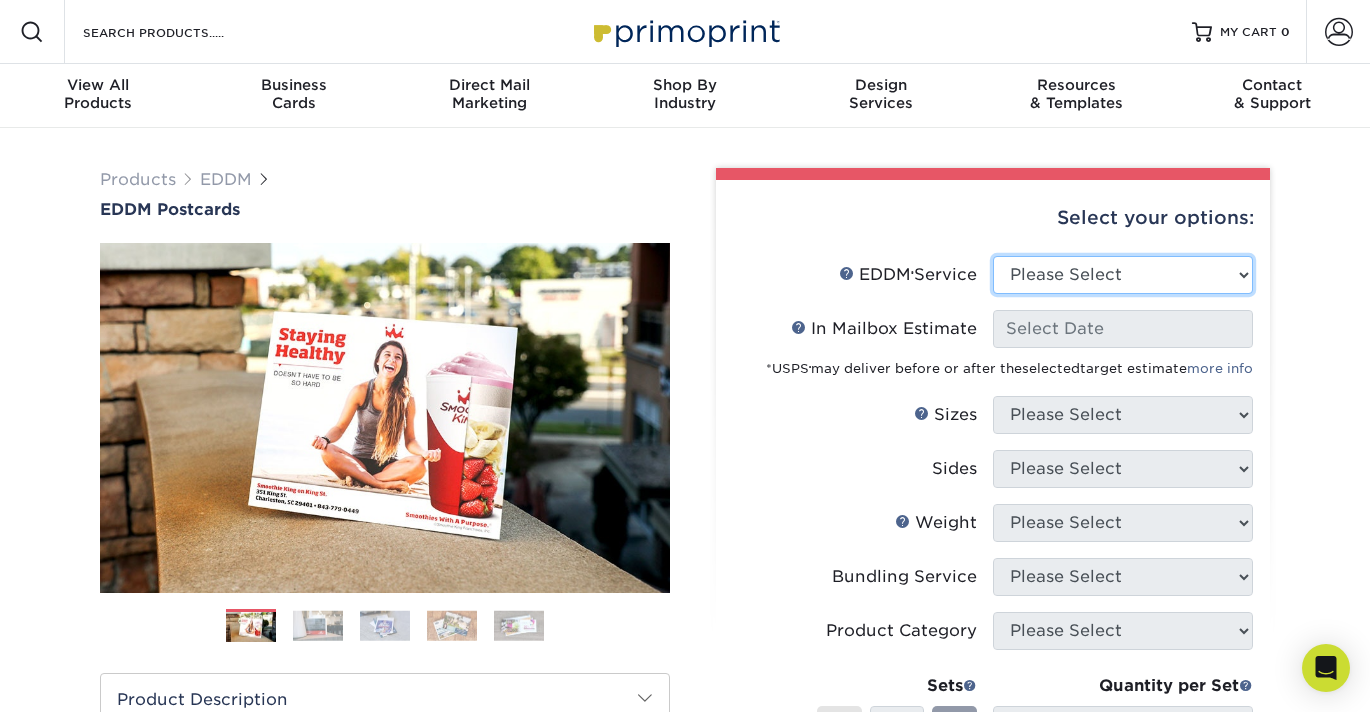click on "Please Select
Full Service
Print Only" at bounding box center [1123, 275] 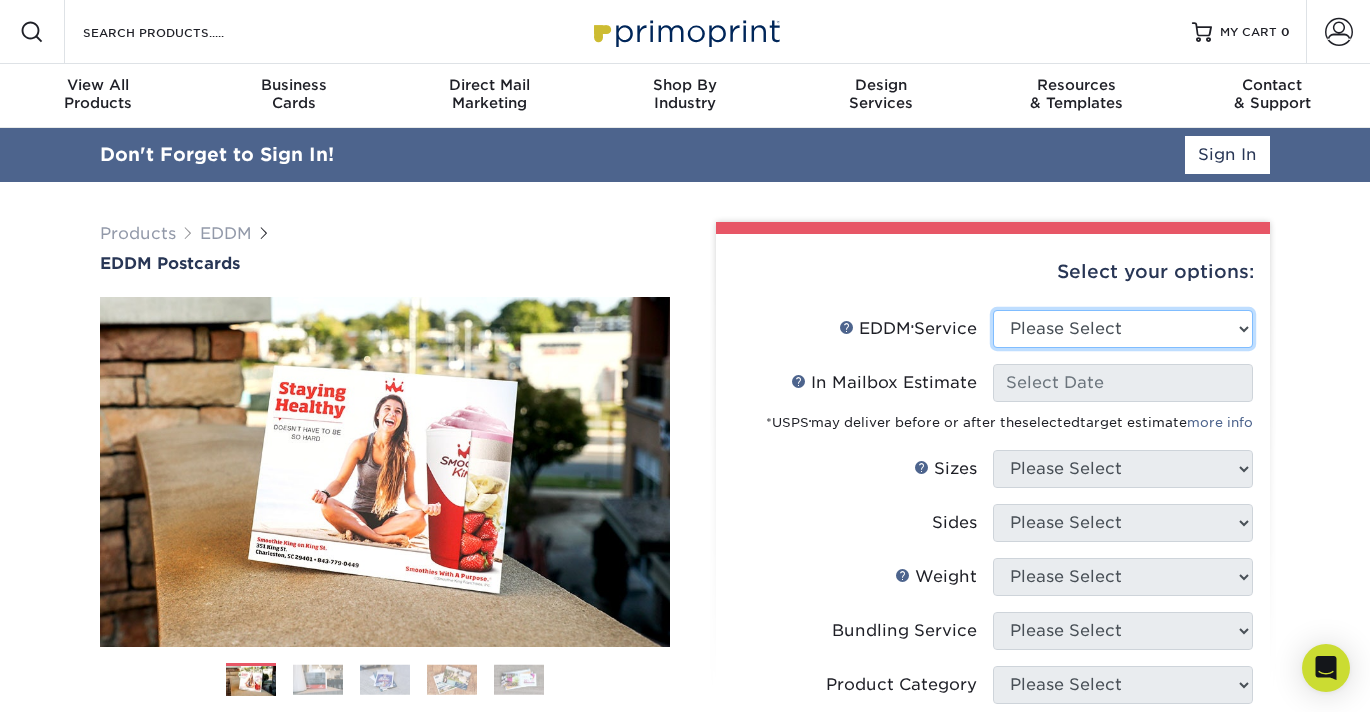 select on "print_only" 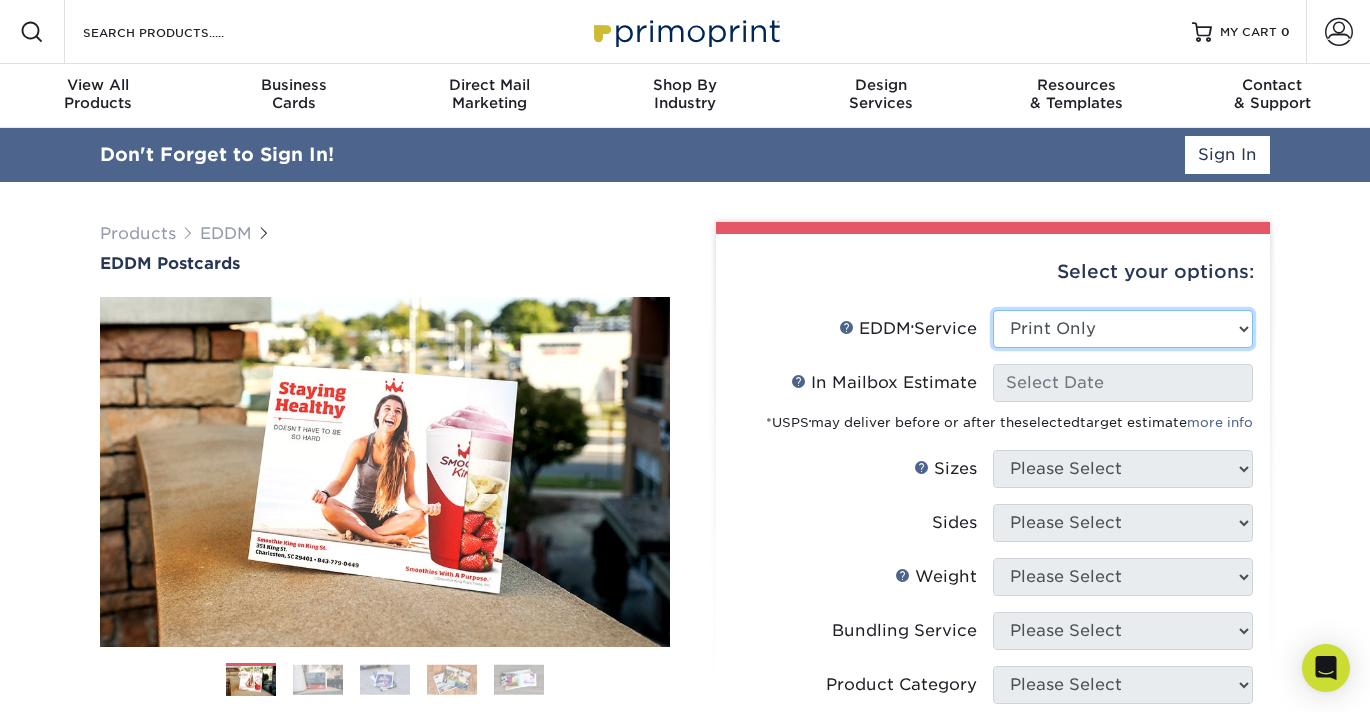 select on "-1" 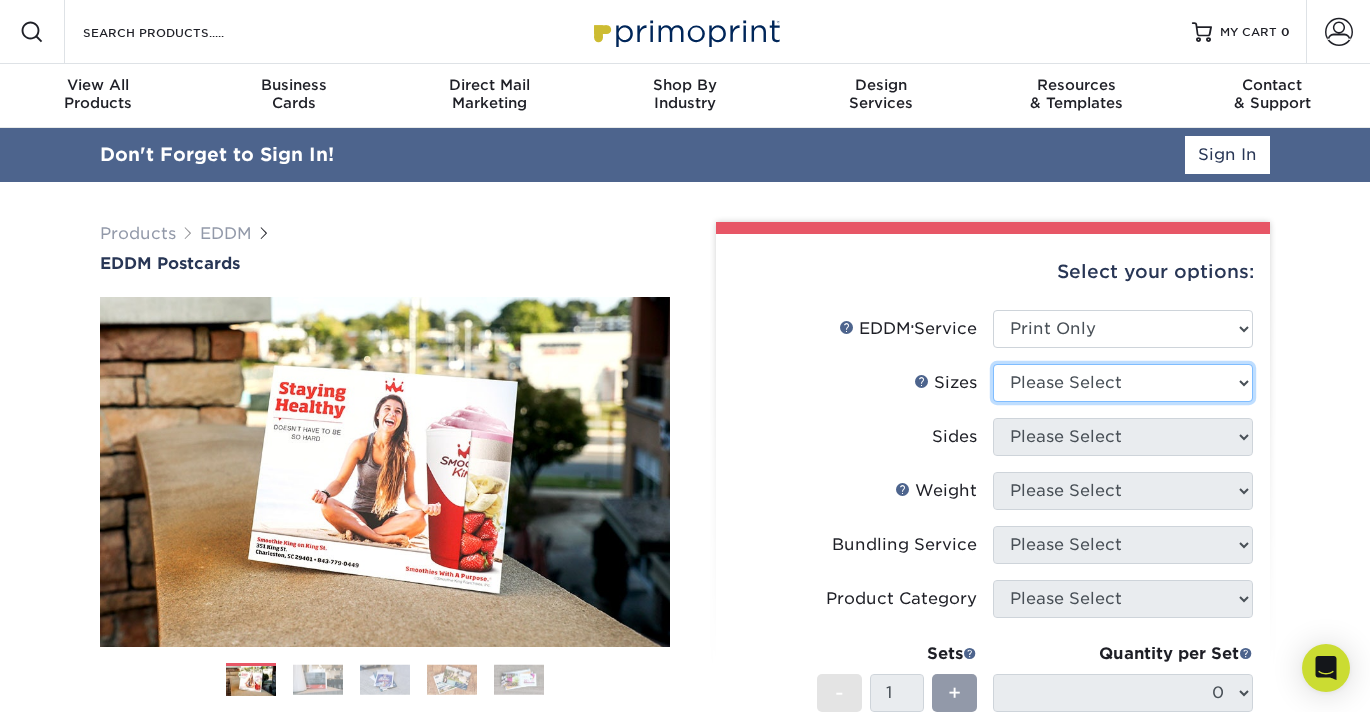 click on "Please Select
4.5" x 12"
6" x 12"
6.5" x 8"
6.5" x 9"
6.5" x 12"
7" x 8.5"
8" x 10"
8.5" x 11"
8.5" x 14"" at bounding box center (1123, 383) 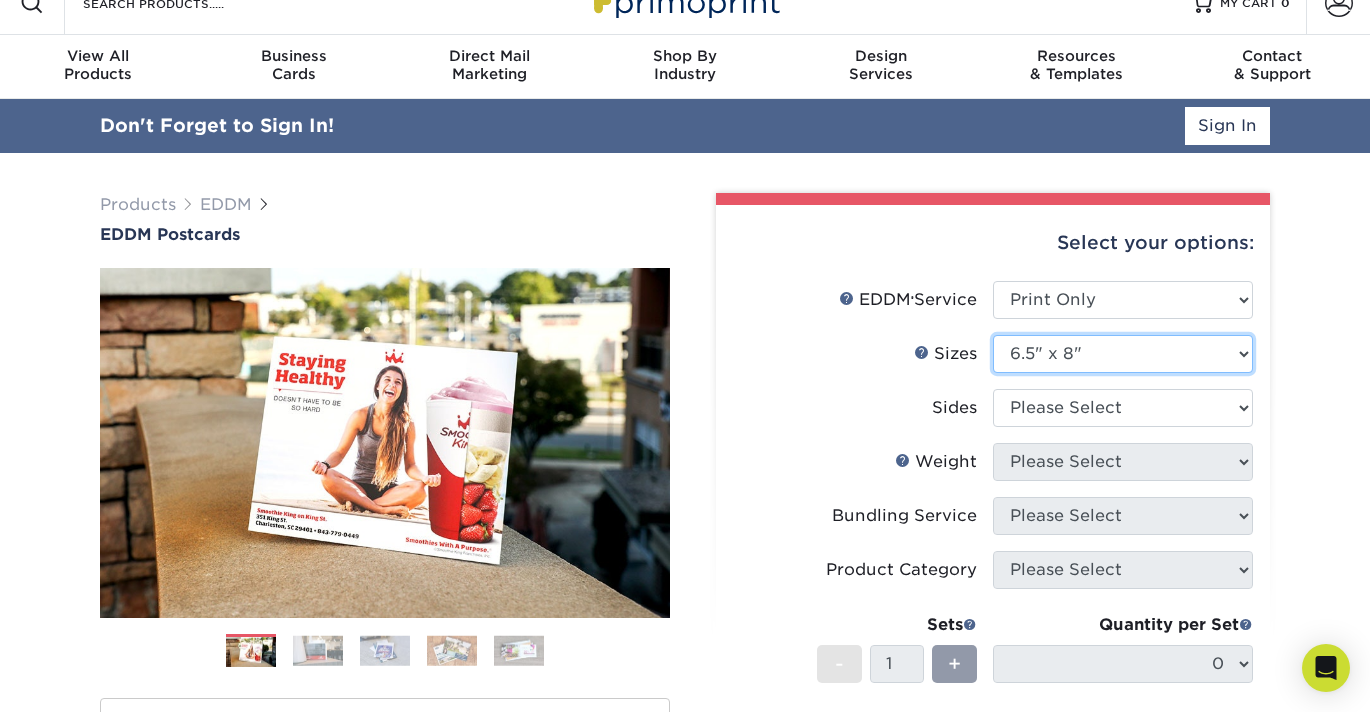 scroll, scrollTop: 29, scrollLeft: 0, axis: vertical 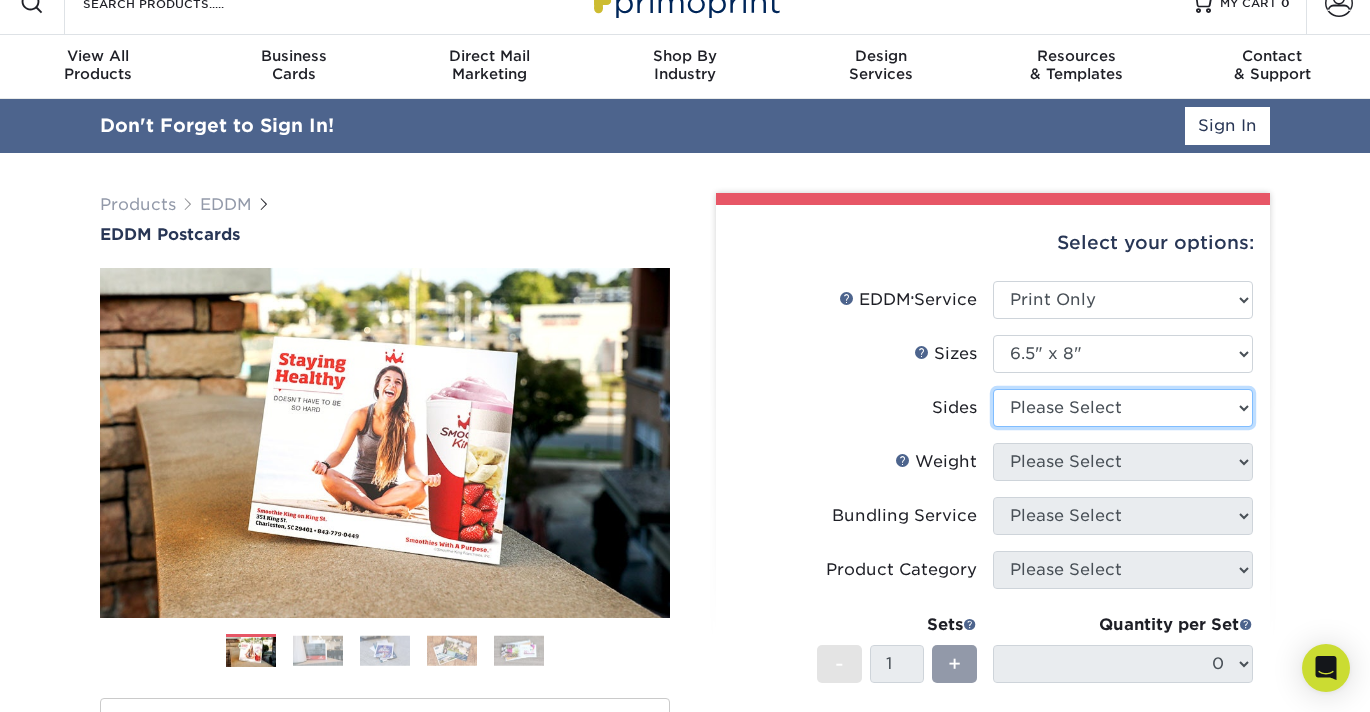 click on "Please Select Print Both Sides Print Front Only" at bounding box center (1123, 408) 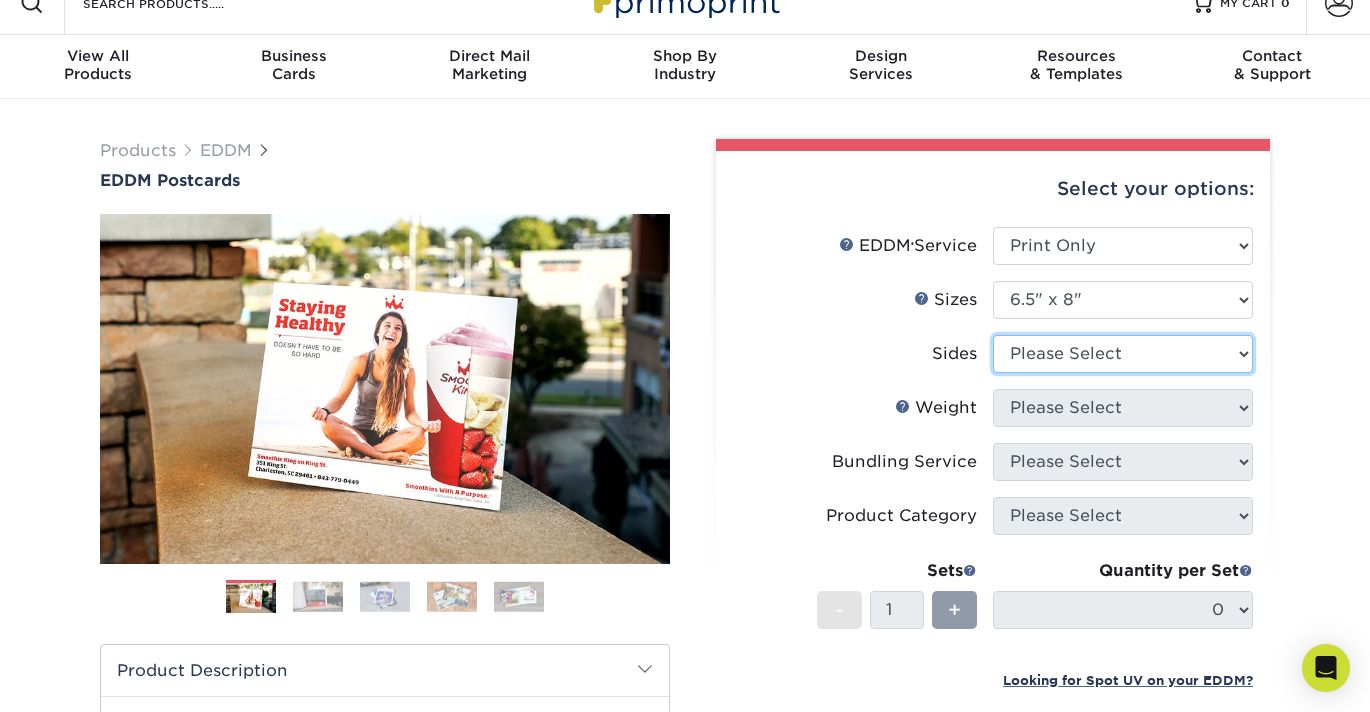 select on "13abbda7-1d64-4f25-8bb2-c179b224825d" 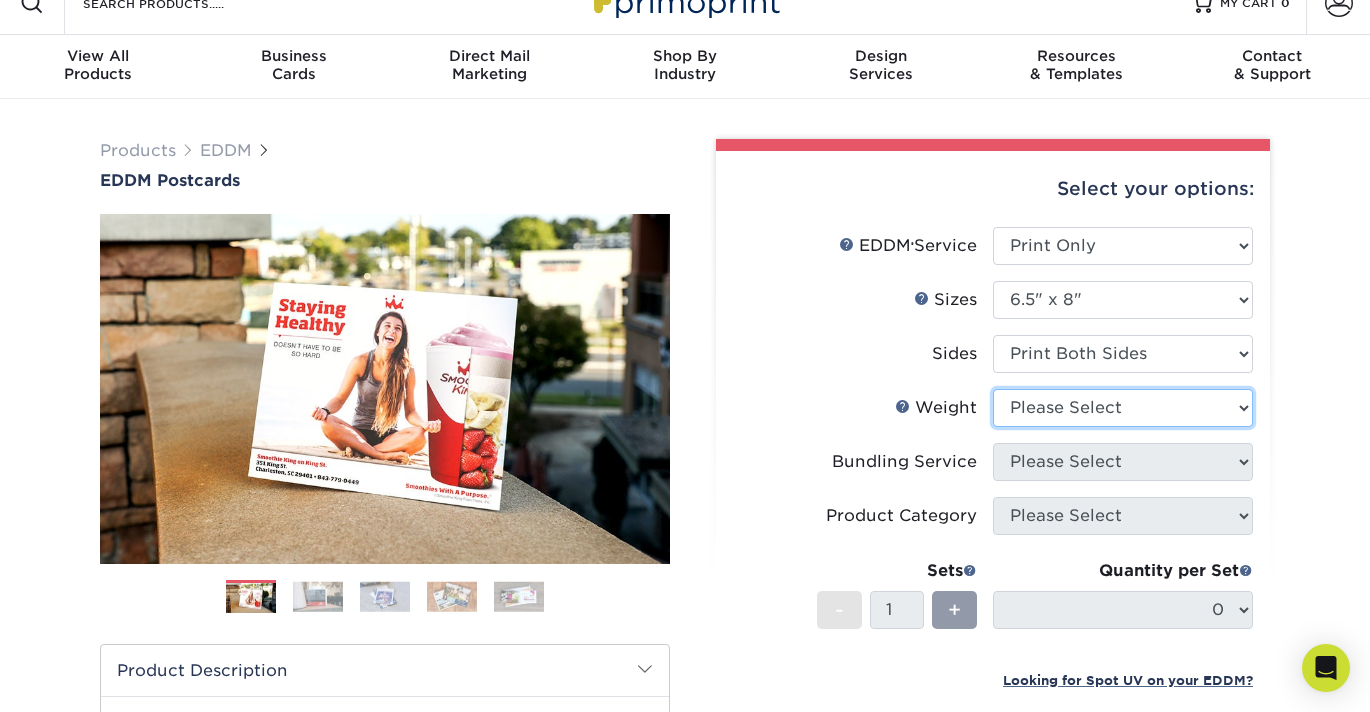 click on "Please Select 16PT 14PT" at bounding box center (1123, 408) 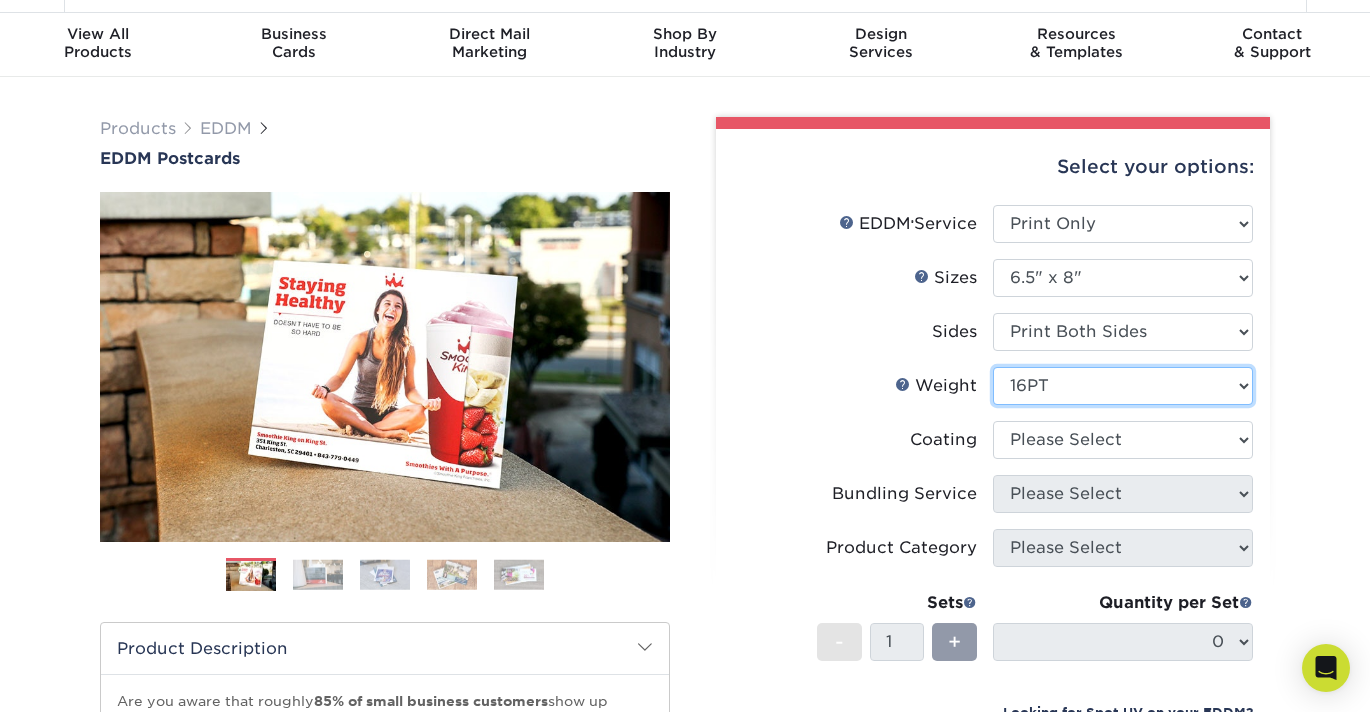 scroll, scrollTop: 53, scrollLeft: 0, axis: vertical 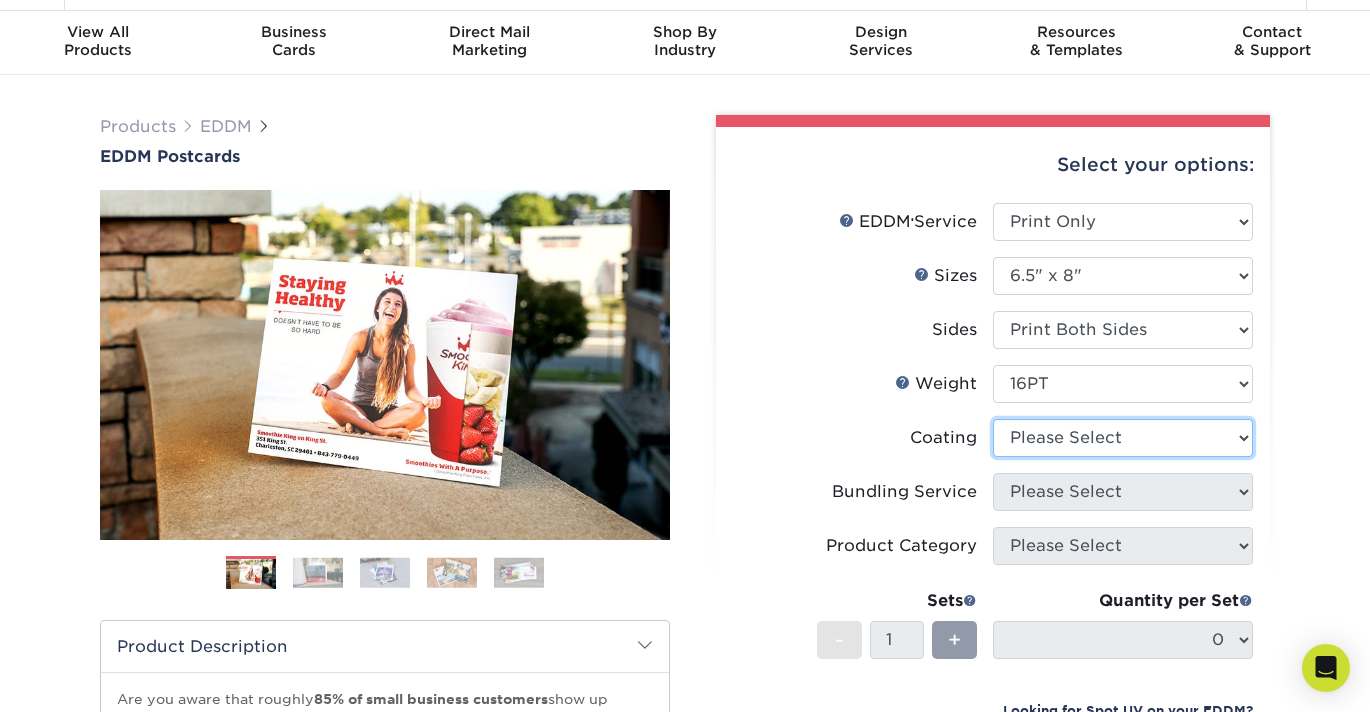 click at bounding box center (1123, 438) 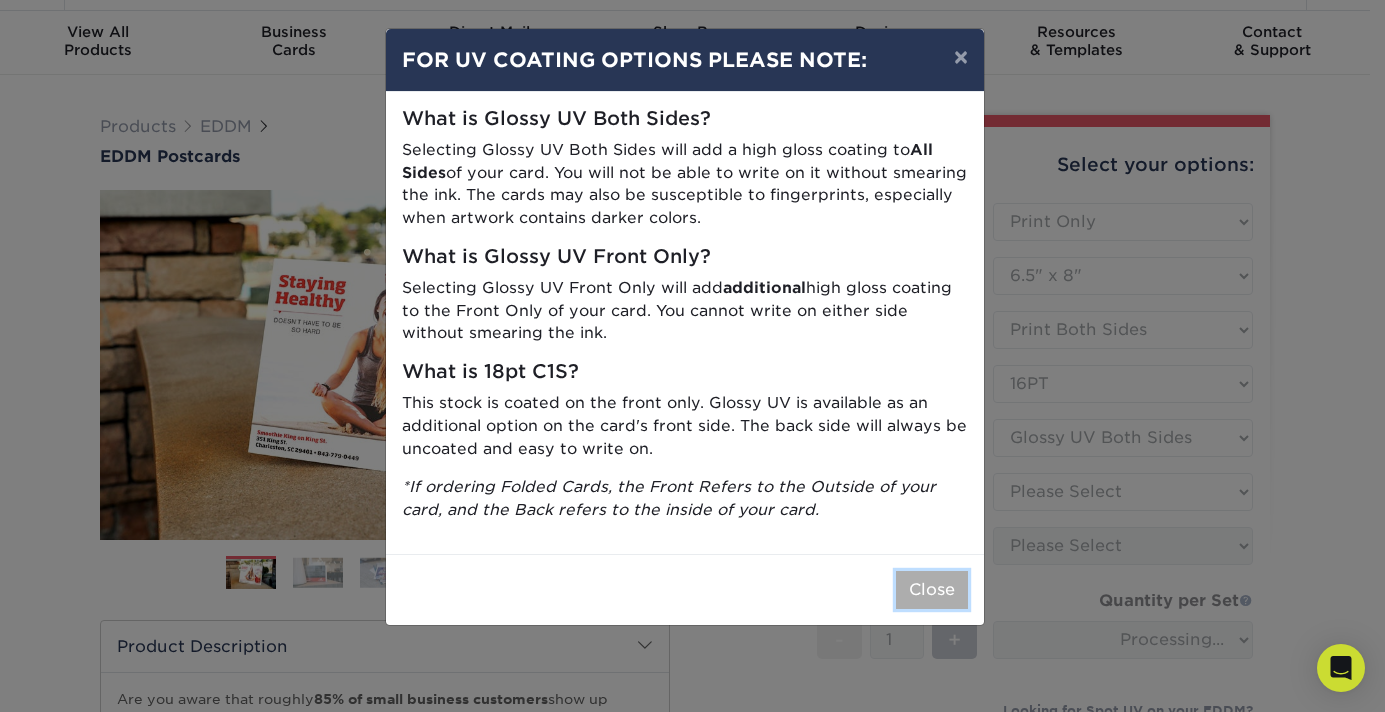 click on "Close" at bounding box center [932, 590] 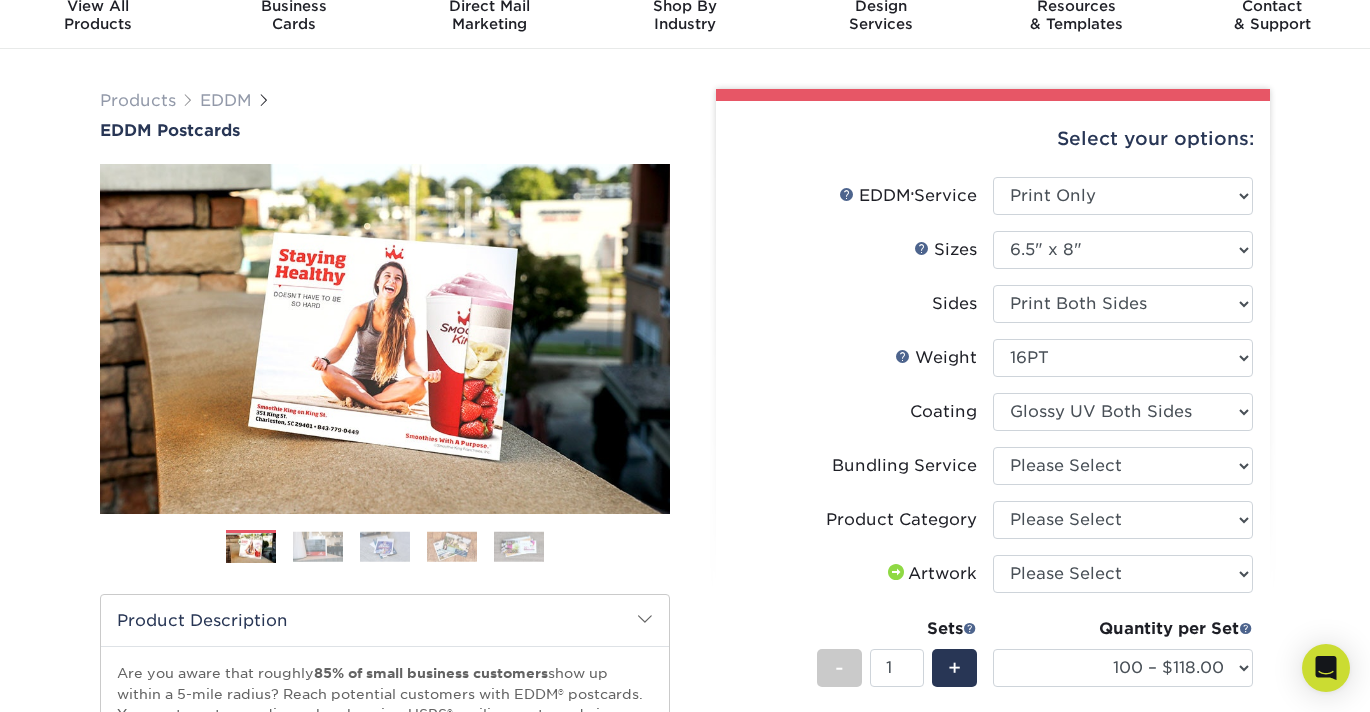 scroll, scrollTop: 80, scrollLeft: 0, axis: vertical 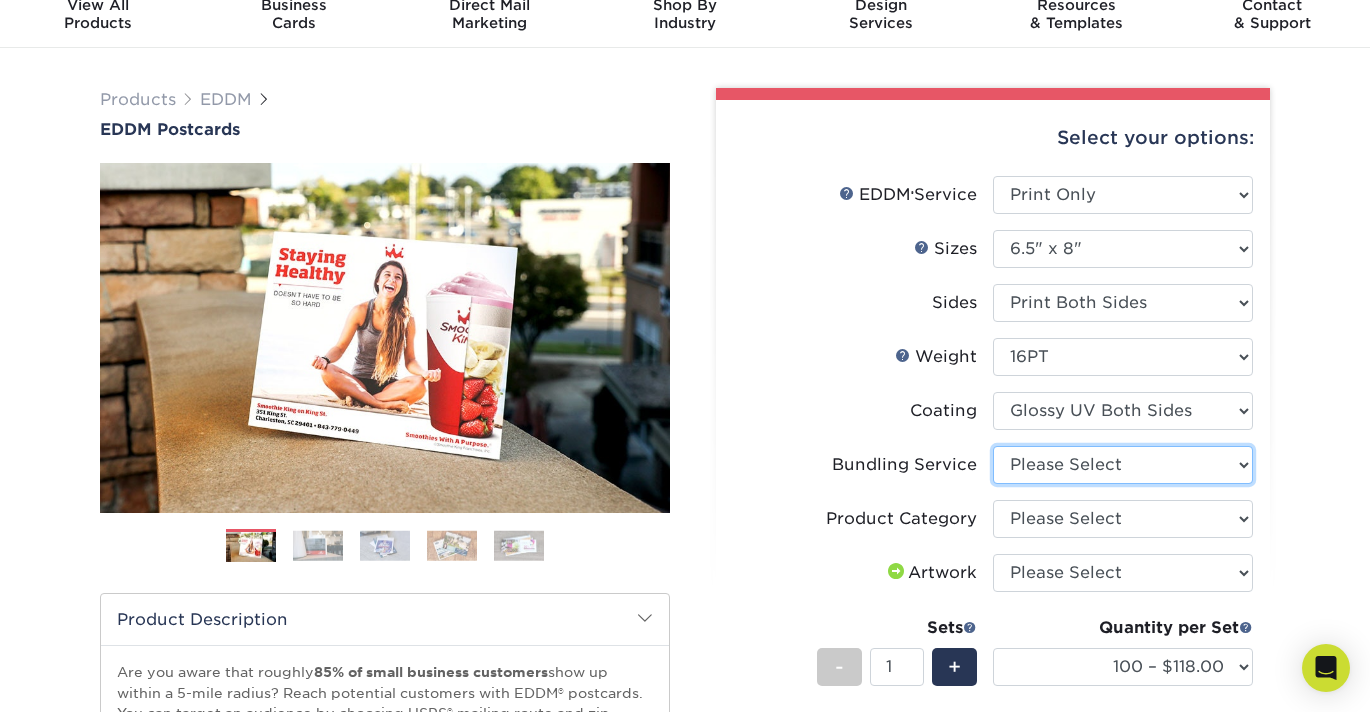 click on "Please Select No Bundling Services Yes, Bundles of 50 (+2 Days) Yes, Bundles of 100 (+2 Days)" at bounding box center [1123, 465] 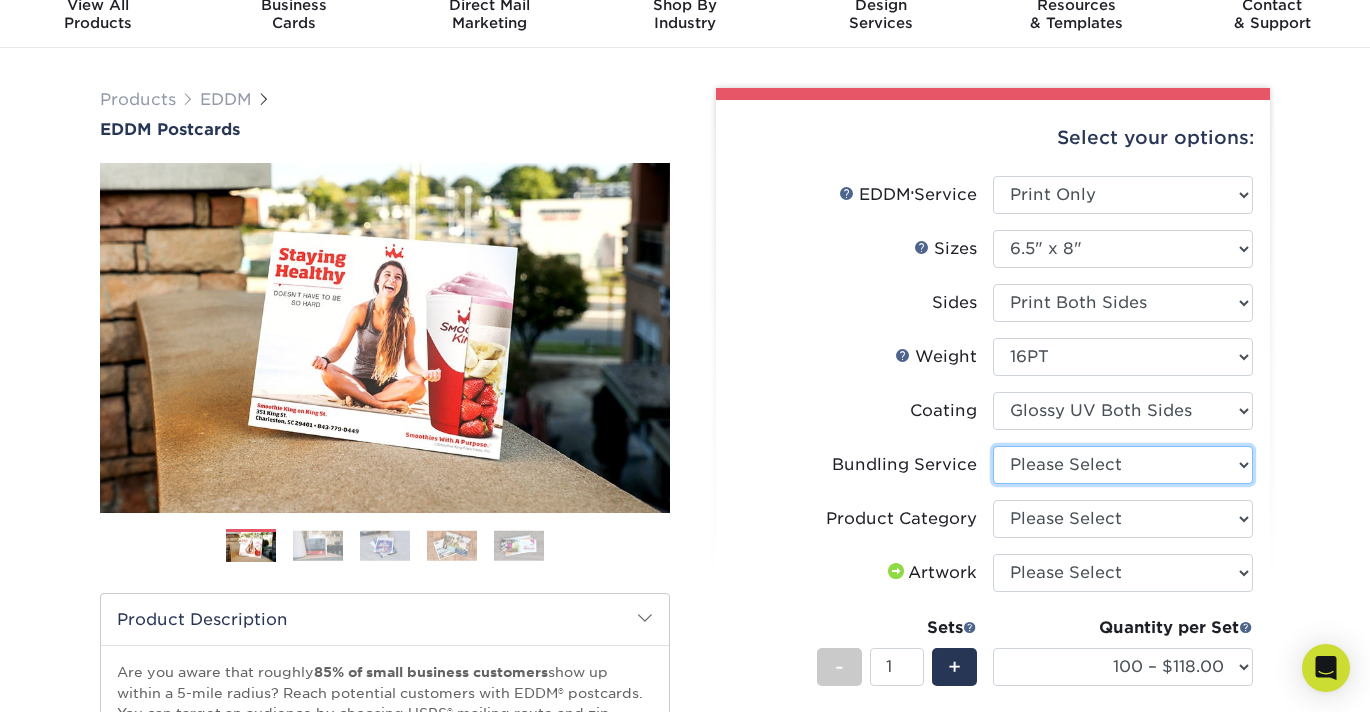 select on "58689abb-25c0-461c-a4c3-a80b627d6649" 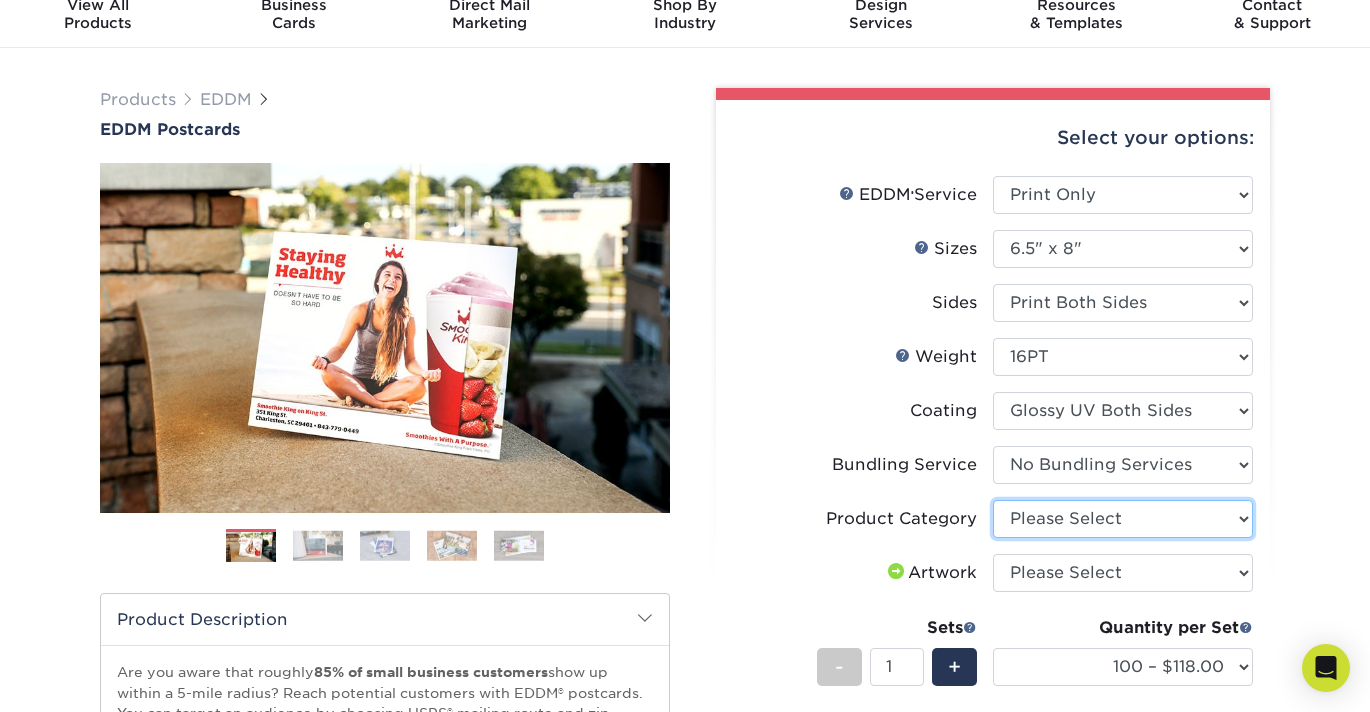 click on "Please Select Postcards" at bounding box center (1123, 519) 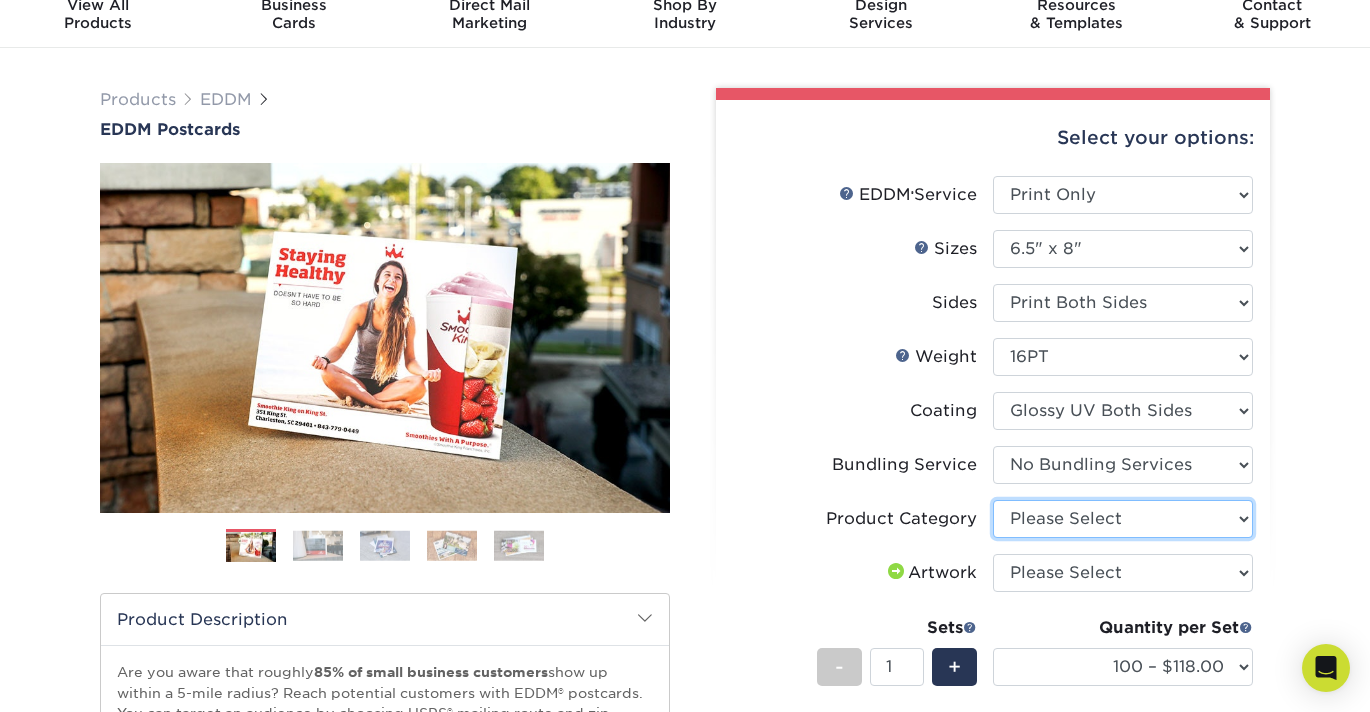 select on "9b7272e0-d6c8-4c3c-8e97-d3a1bcdab858" 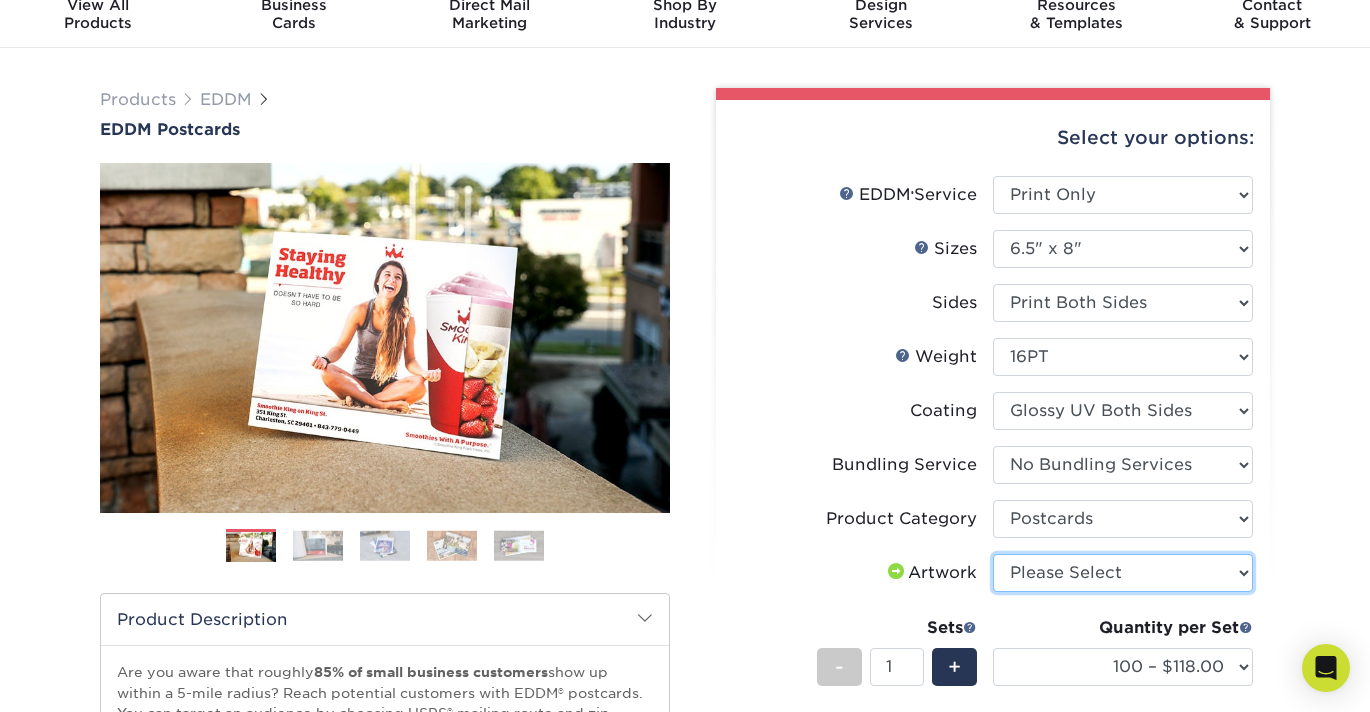 click on "Please Select I will upload files I need a design - $150" at bounding box center (1123, 573) 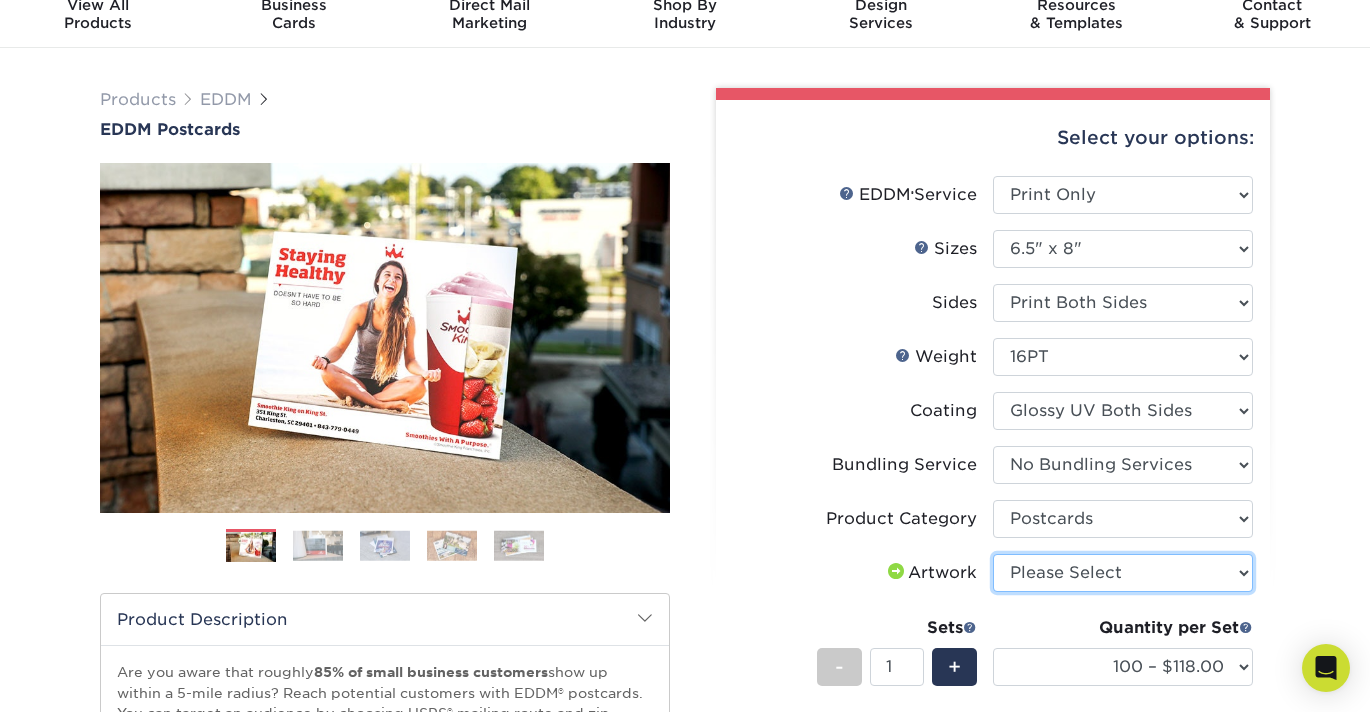 select on "upload" 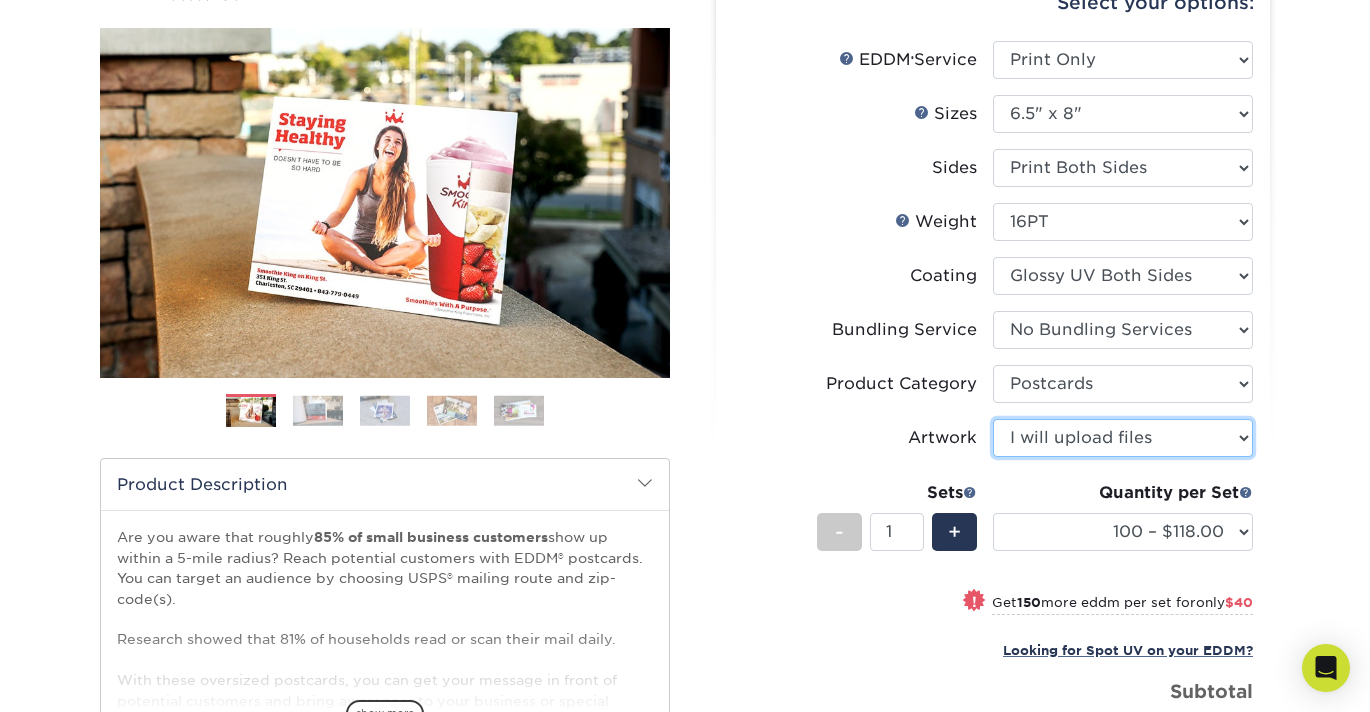 scroll, scrollTop: 253, scrollLeft: 0, axis: vertical 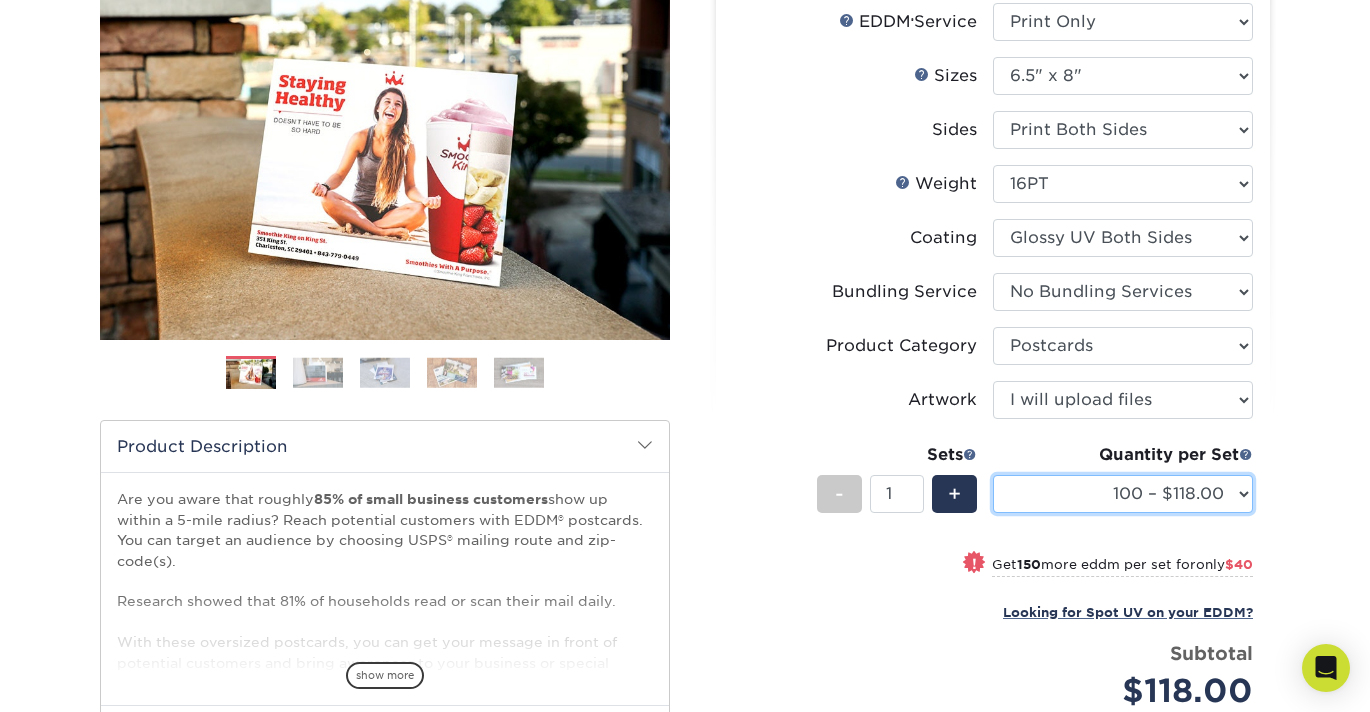 click on "100 – $118.00 250 – $158.00 500 – $182.00 1000 – $209.00 2500 – $337.00 5000 – $569.00 7500 – $853.00 10000 – $1131.00 12500 – $1414.00 15000 – $1697.00 17500 – $1980.00 20000 – $2262.00 22500 – $2545.00 25000 – $2820.00 27500 – $3102.00 30000 – $3384.00 32500 – $3666.00 35000 – $3948.00 37500 – $4229.00 40000 – $4511.00 42500 – $4793.00 45000 – $5075.00 47500 – $5357.00 50000 – $5639.00" at bounding box center (1123, 494) 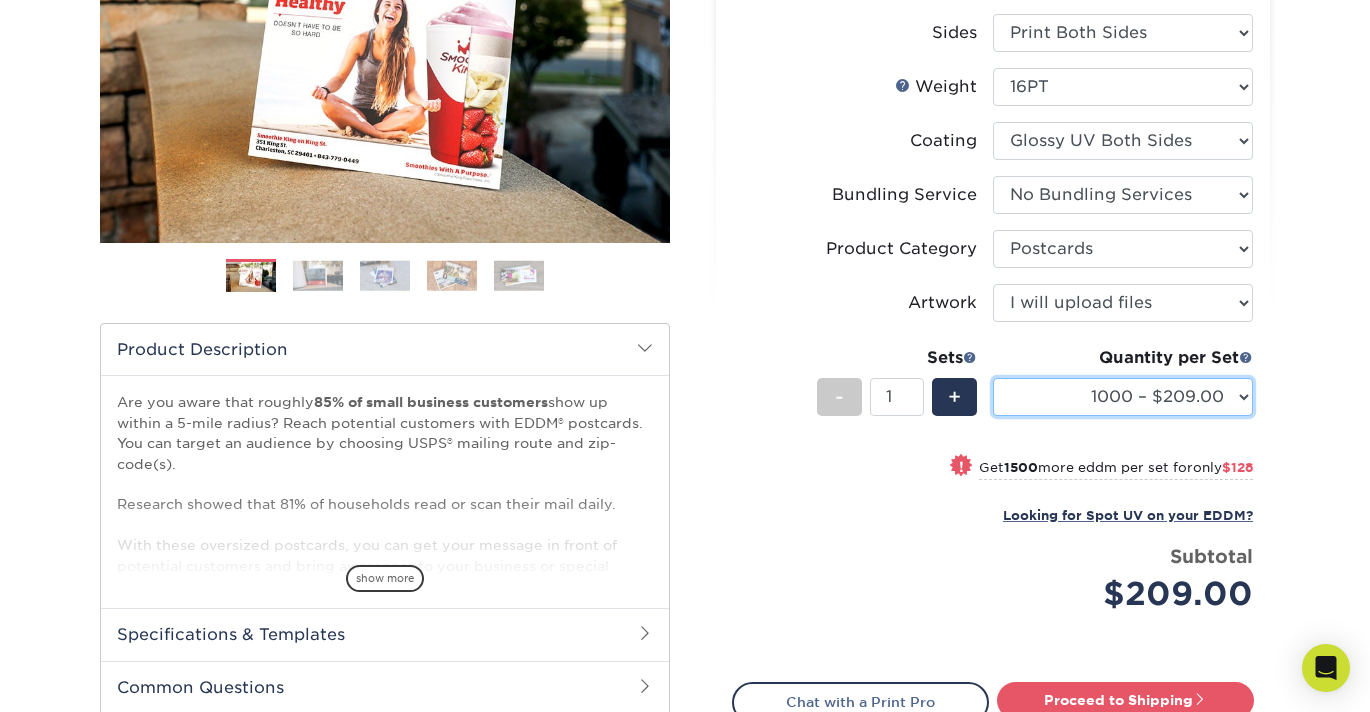 scroll, scrollTop: 421, scrollLeft: 0, axis: vertical 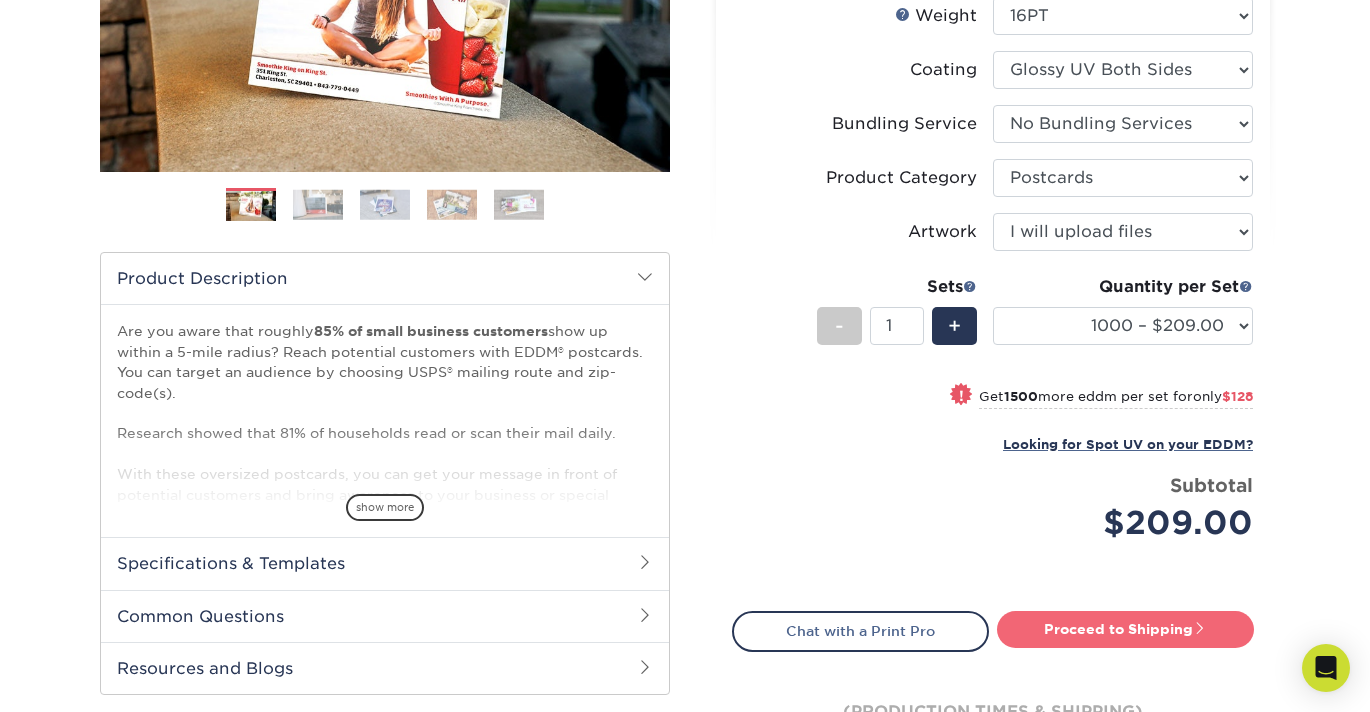 click on "Proceed to Shipping" at bounding box center [1125, 629] 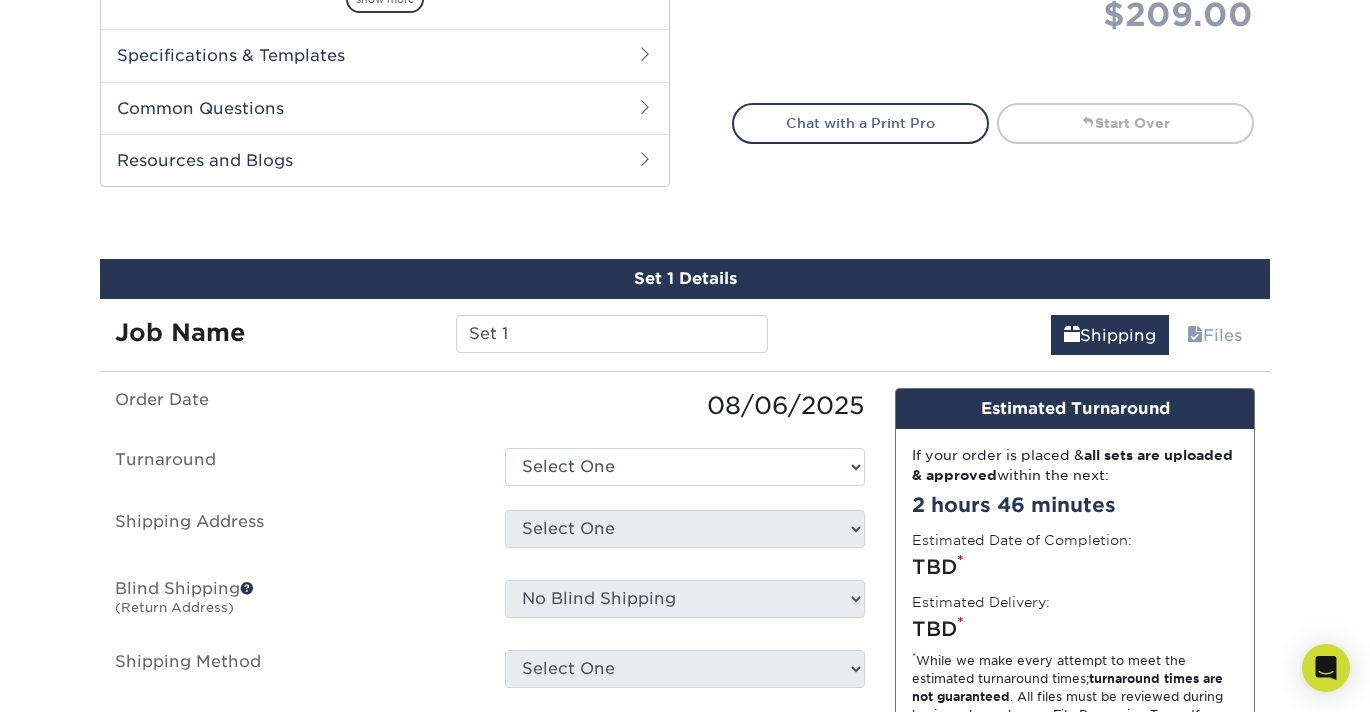 scroll, scrollTop: 1086, scrollLeft: 0, axis: vertical 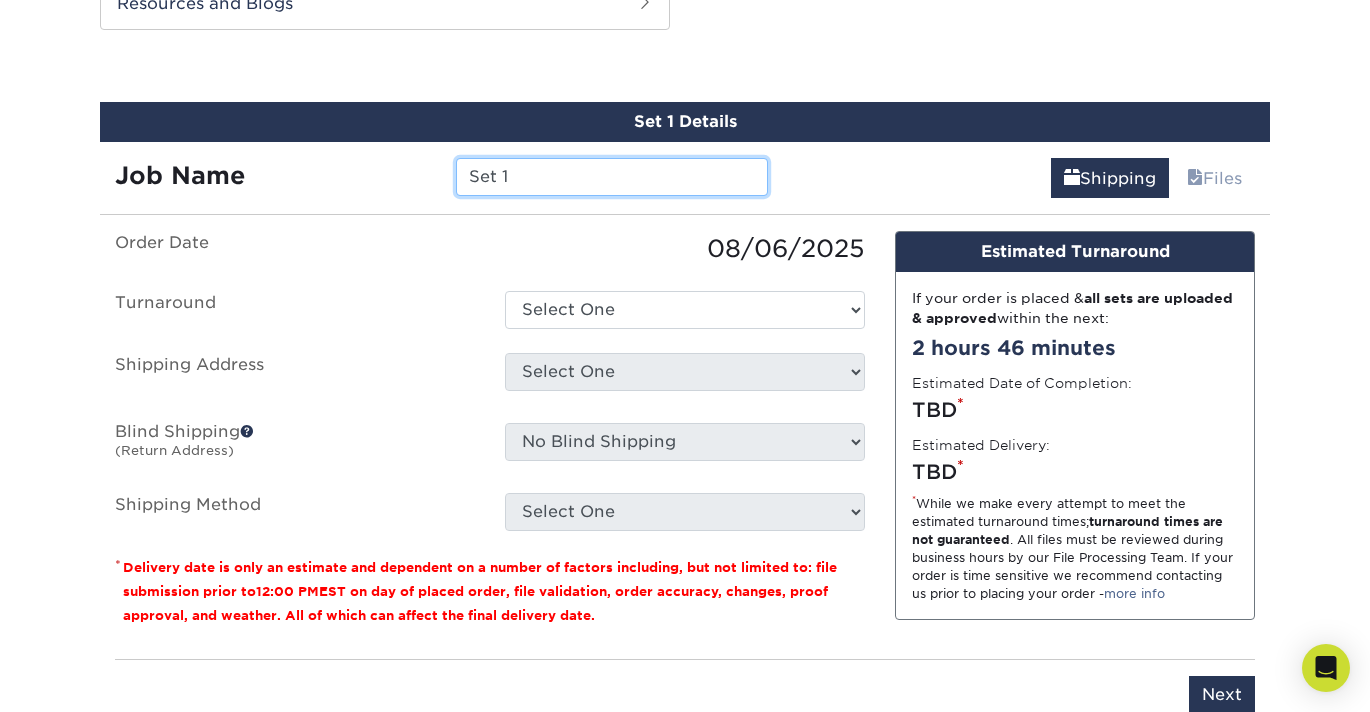 drag, startPoint x: 512, startPoint y: 175, endPoint x: 420, endPoint y: 179, distance: 92.086914 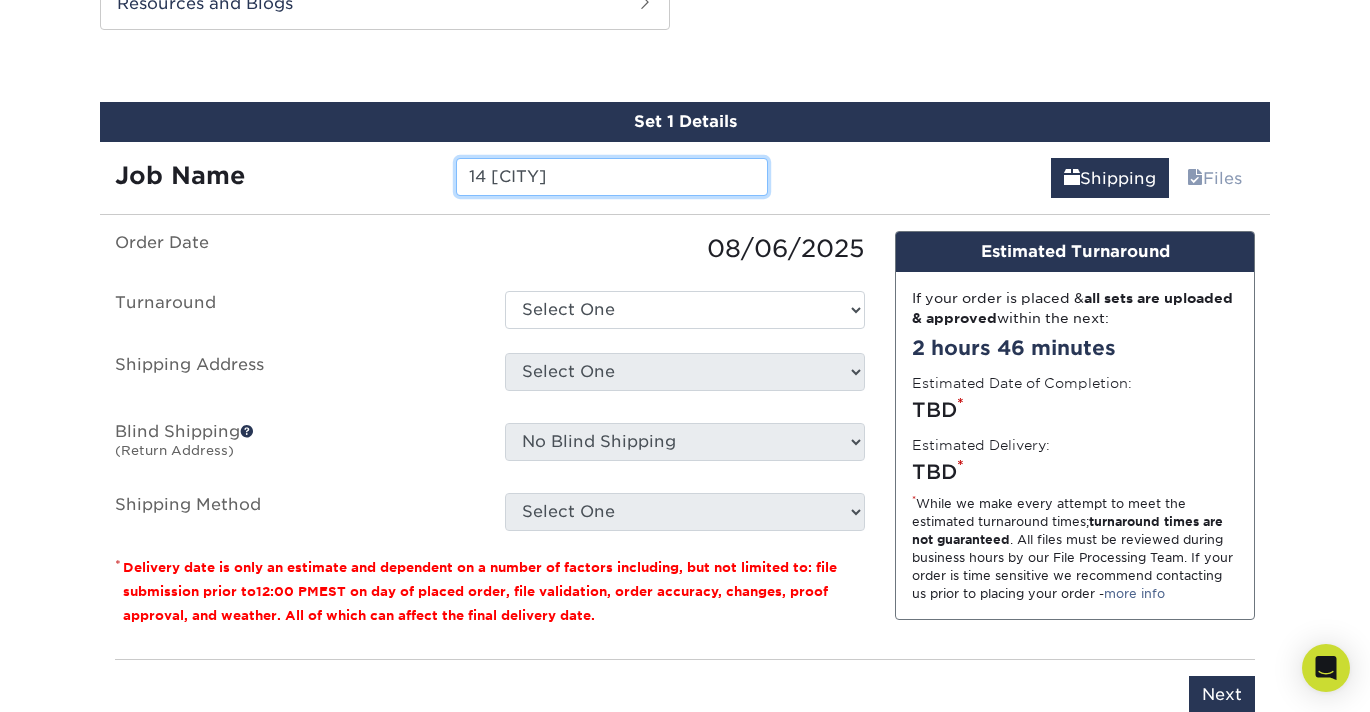 type on "[ADDRESS]" 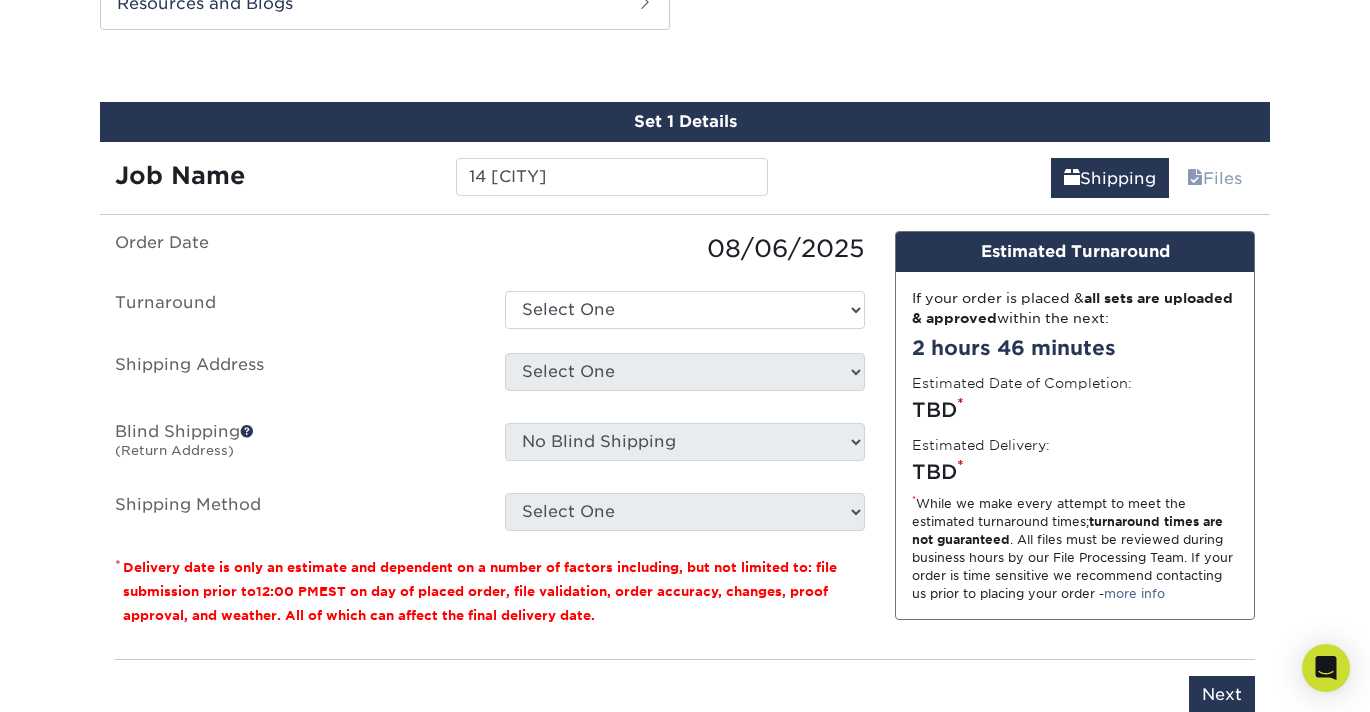 click on "08/06/2025" at bounding box center [685, 249] 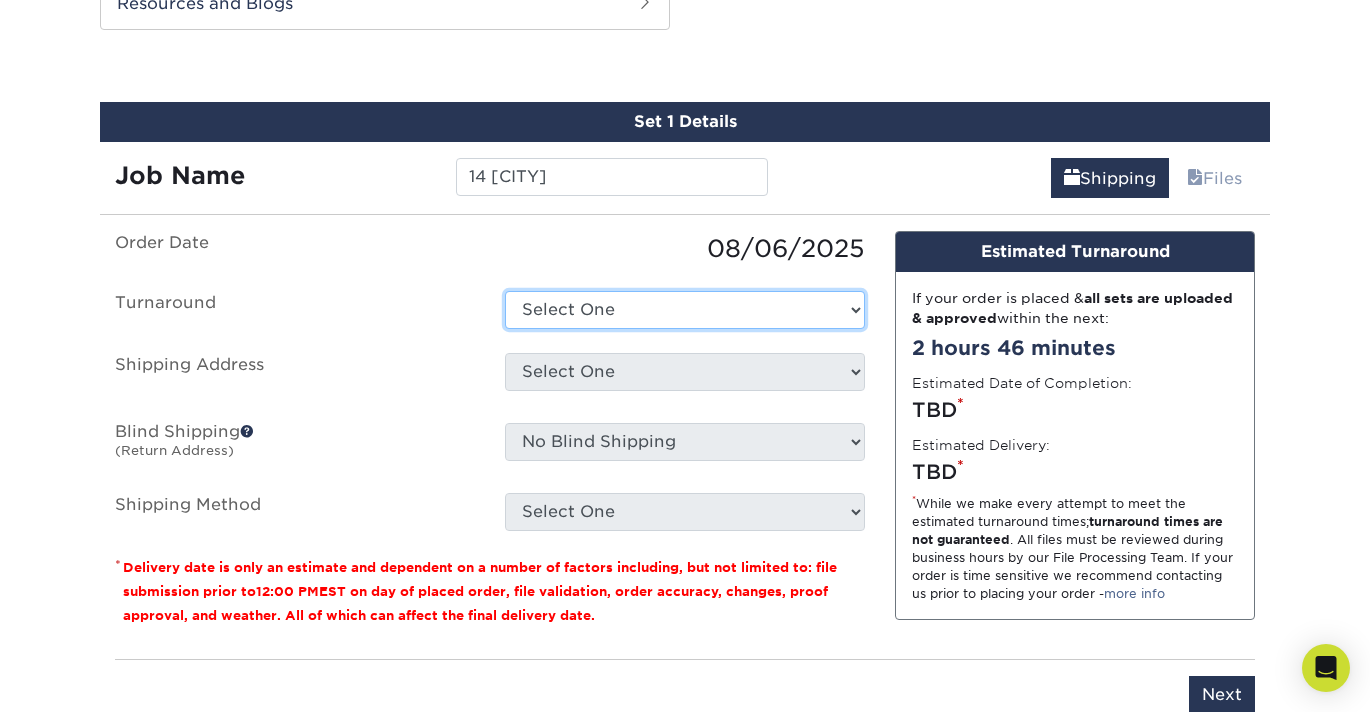 click on "Select One 2-4 Business Days 2 Day Next Business Day" at bounding box center (685, 310) 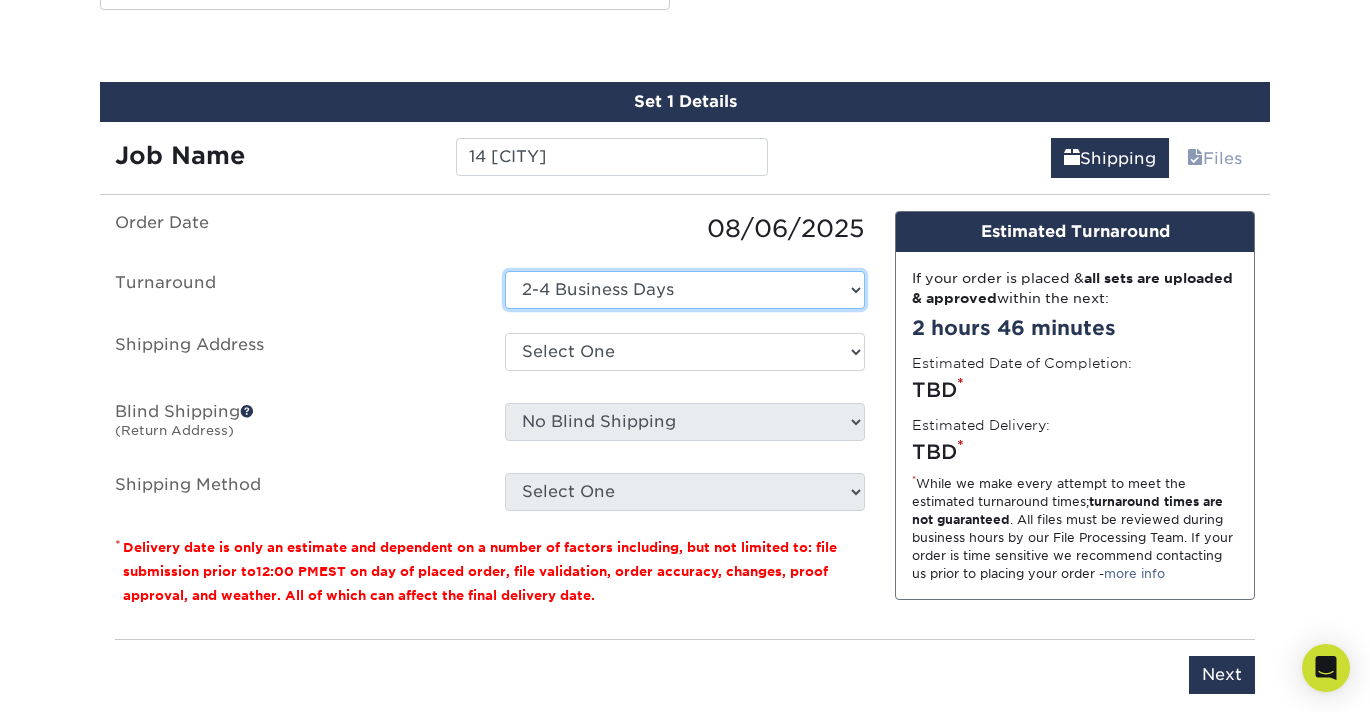 scroll, scrollTop: 1227, scrollLeft: 0, axis: vertical 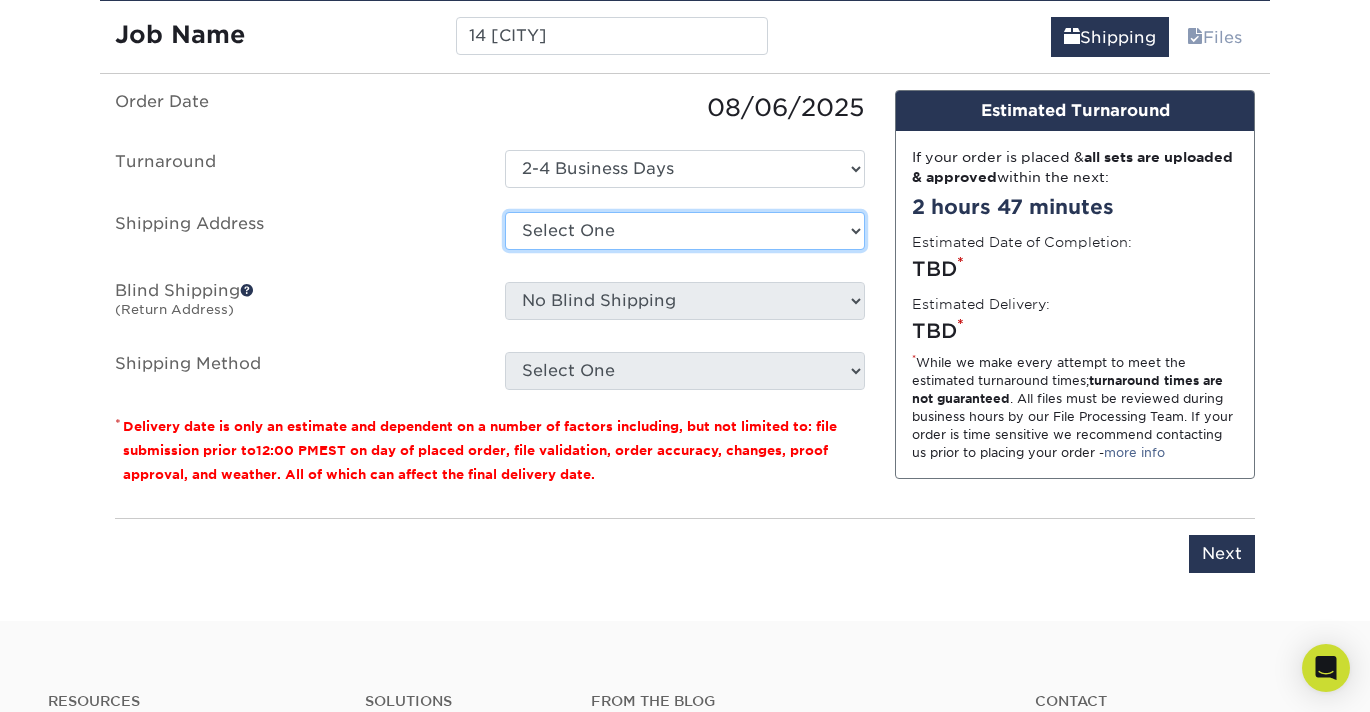 click on "Select One
+ Add New Address
- Login" at bounding box center [685, 231] 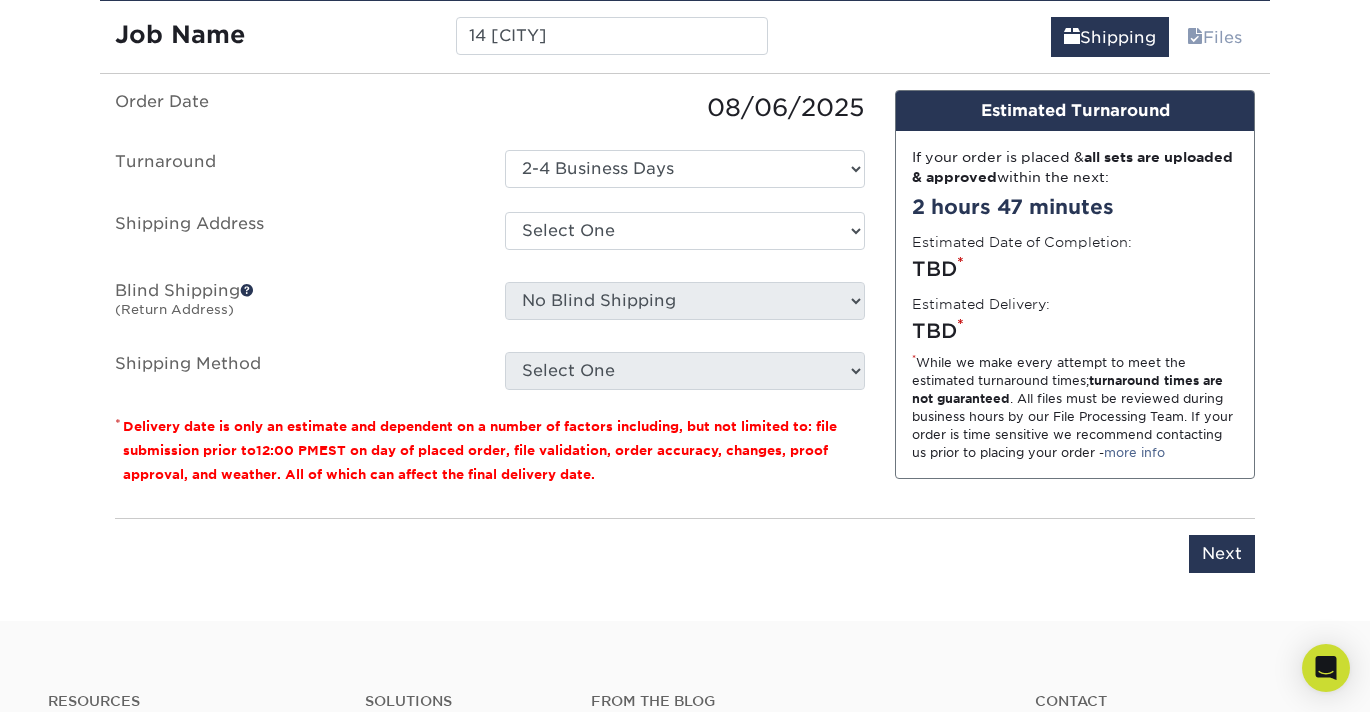 scroll, scrollTop: 0, scrollLeft: 0, axis: both 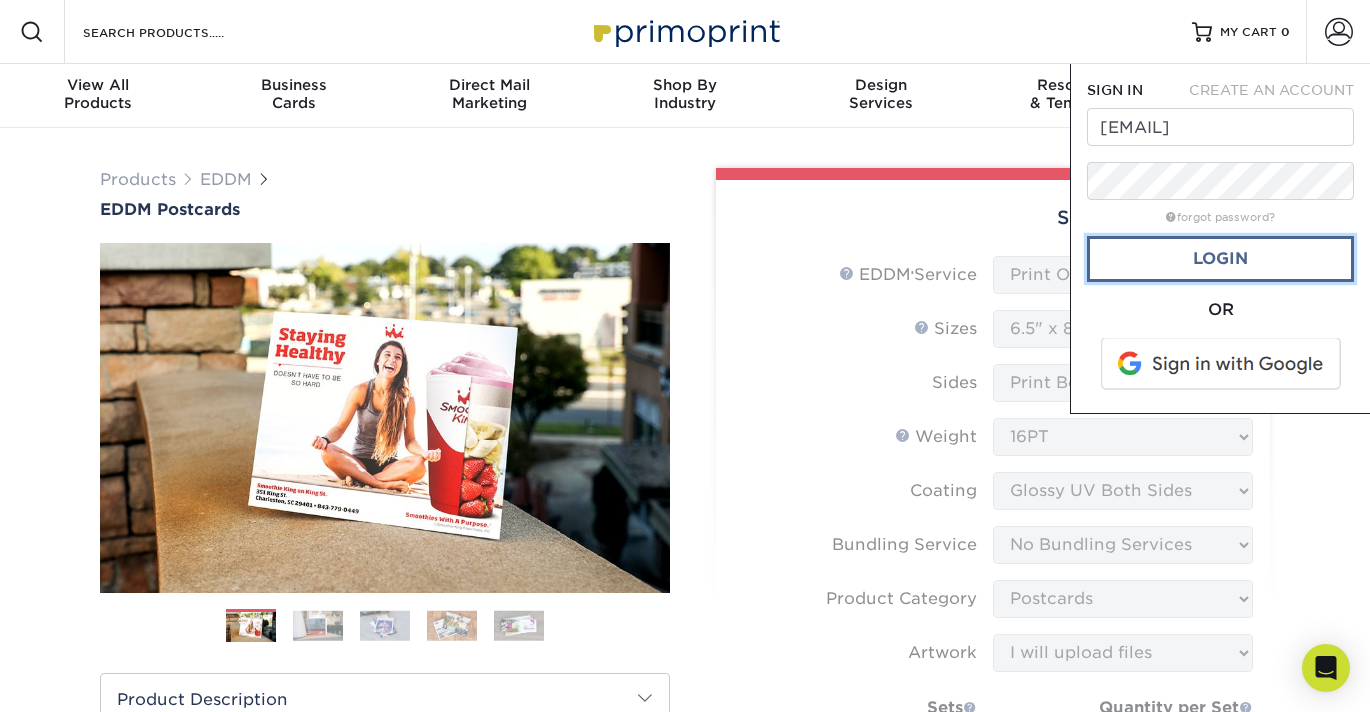 click on "Login" at bounding box center (1220, 259) 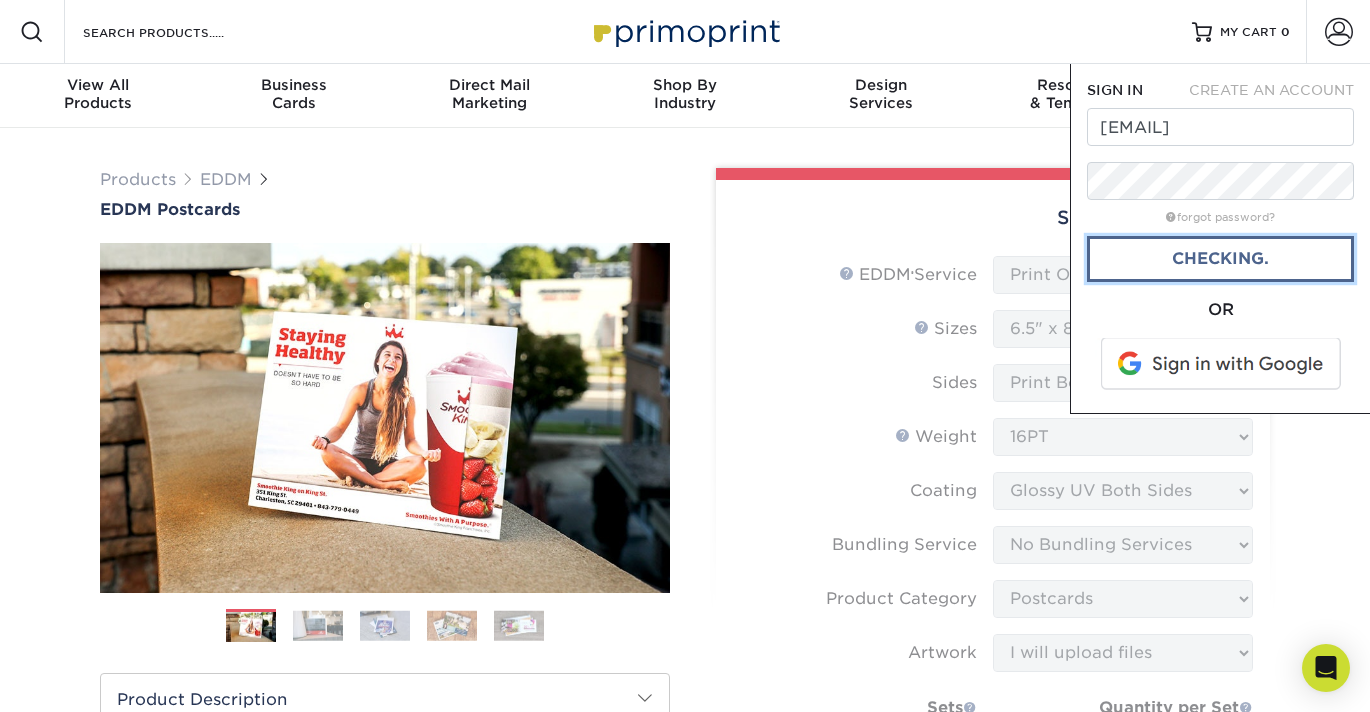 scroll, scrollTop: 0, scrollLeft: 0, axis: both 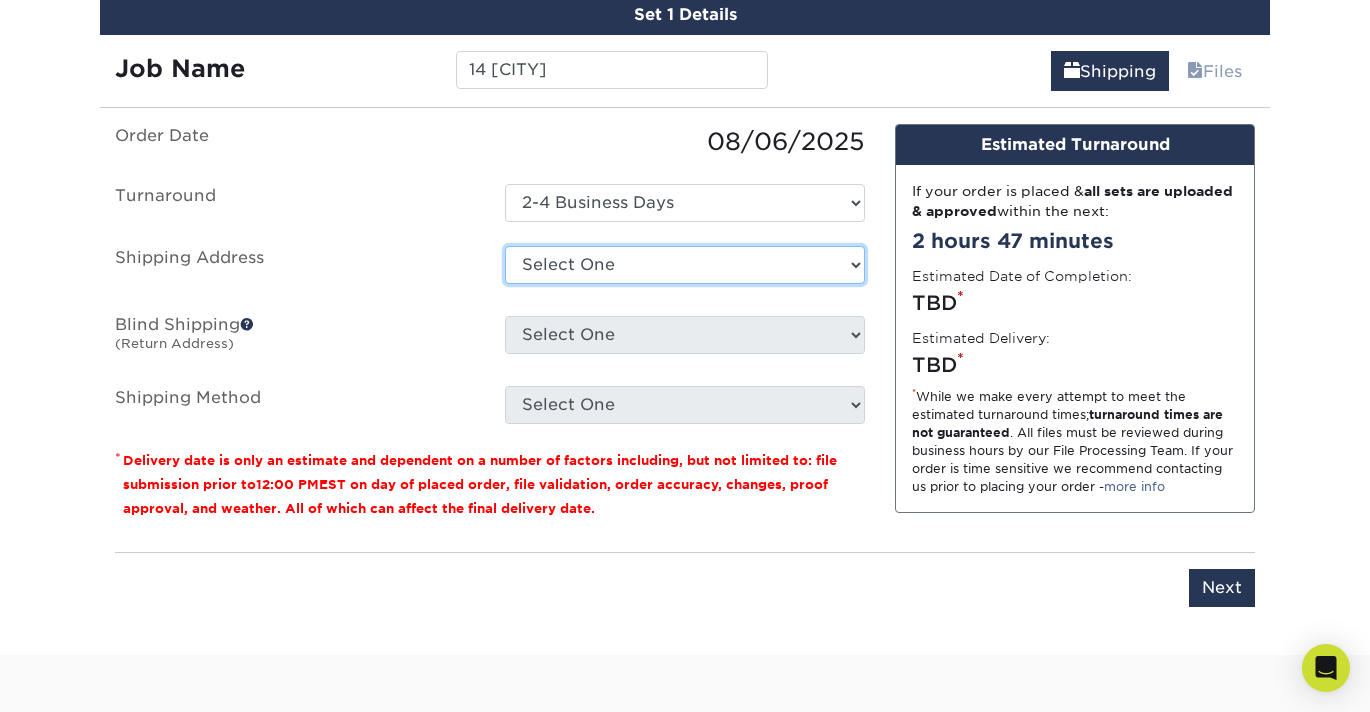 click on "Select One 8 WEXFORD WAY, SOMERSET, NJ 62 GROVE ST, SOMERVILLE, NJ 4 E CLIFF ST, SOMERVILLE, NJ + Add New Address" at bounding box center (685, 265) 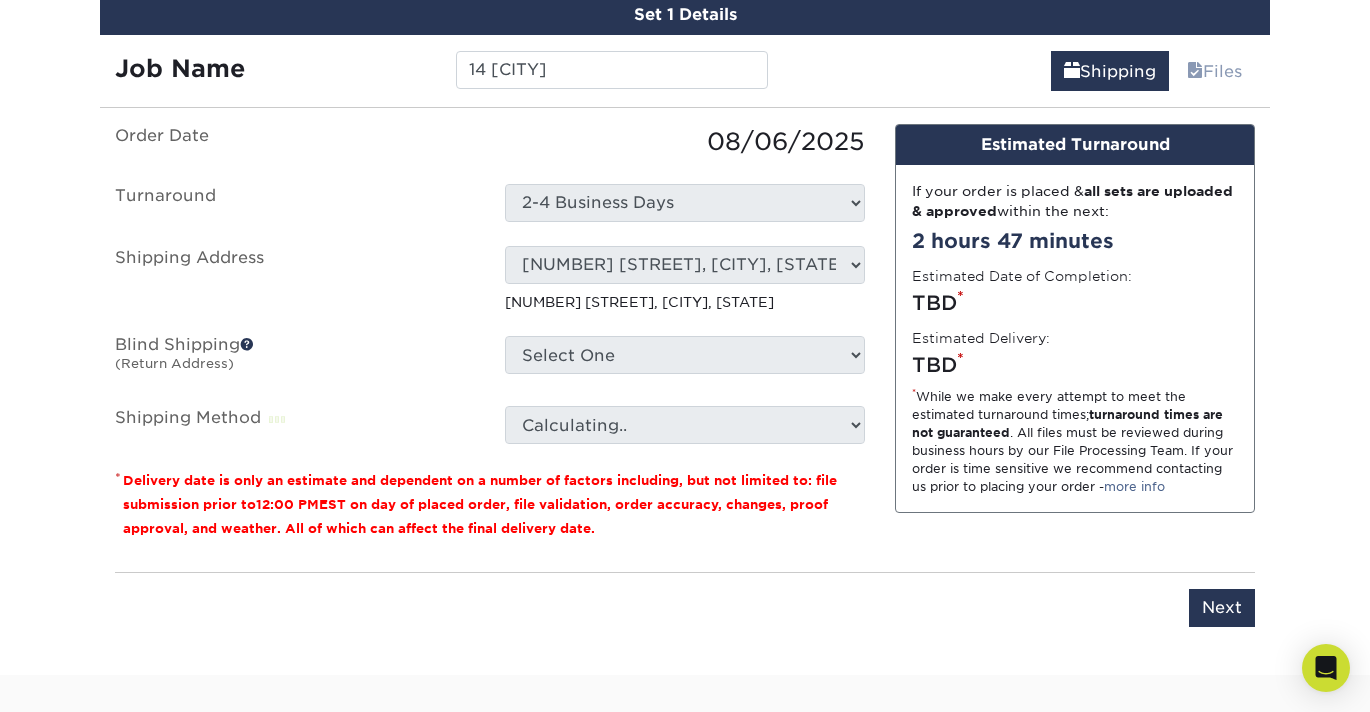 click on "Order Date
08/06/2025
Turnaround
Select One 2-4 Business Days 2 Day Next Business Day
Shipping Address
Select One 8 WEXFORD WAY, SOMERSET, NJ 62 GROVE ST, SOMERVILLE, NJ 4 E CLIFF ST, SOMERVILLE, NJ + Add New Address
4 E CLIFF ST, SOMERVILLE, NJ
Blind Shipping  (Return Address)
Select One 8 WEXFORD WAY, SOMERSET, NJ 62 GROVE ST, SOMERVILLE, NJ 4 E CLIFF ST, SOMERVILLE, NJ + Add New Address
Shipping Method
Calculating.." at bounding box center (490, 284) 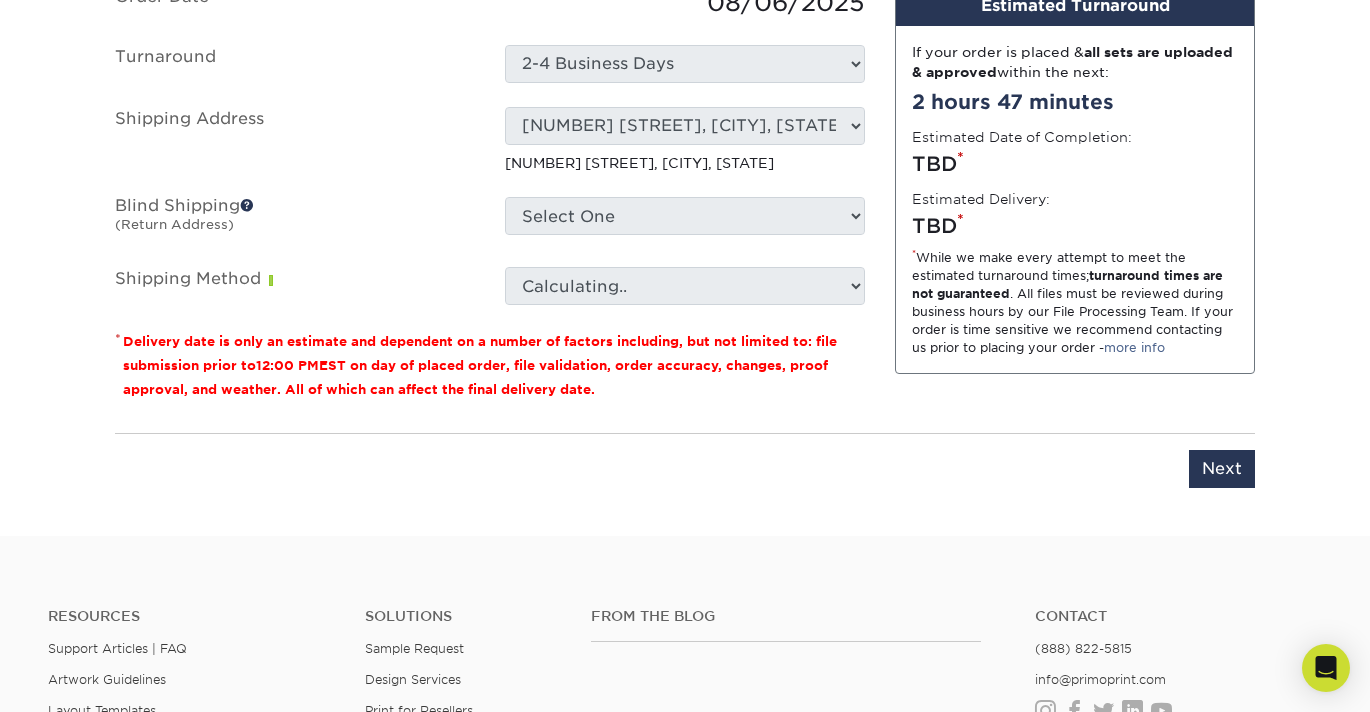 scroll, scrollTop: 1393, scrollLeft: 0, axis: vertical 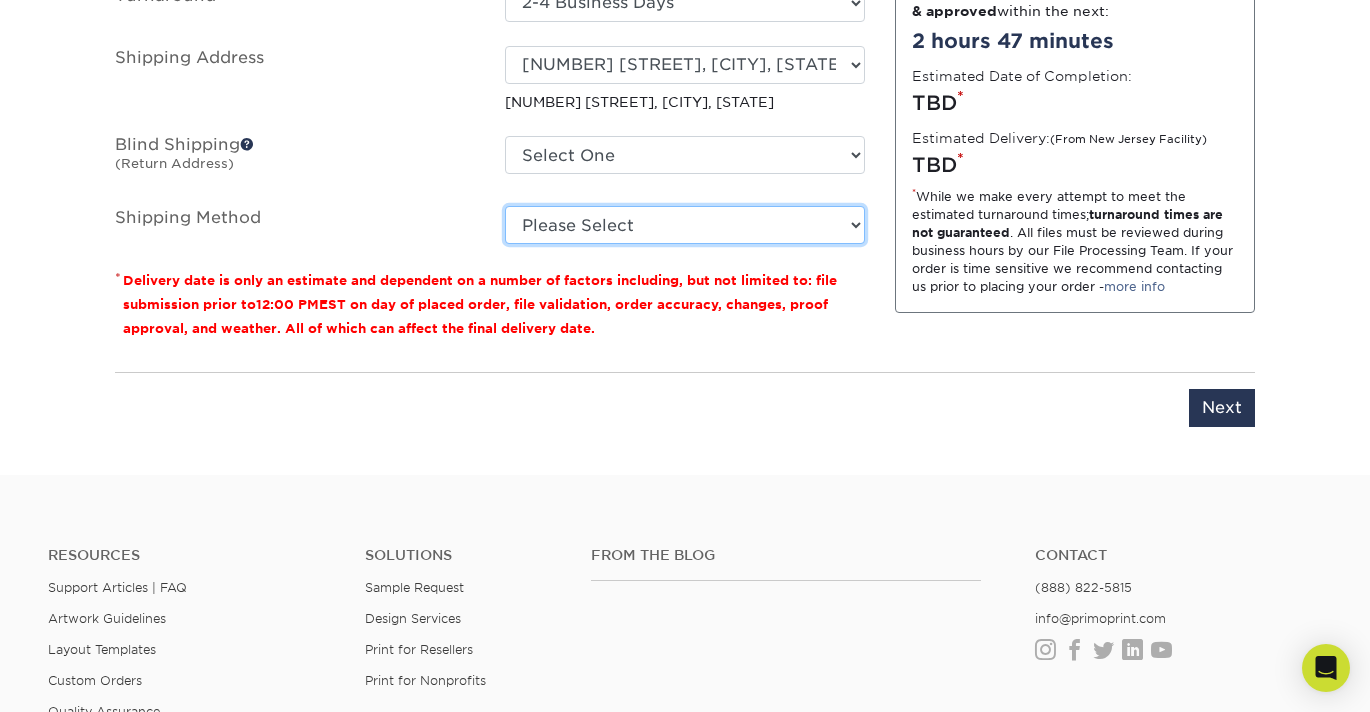 click on "Please Select Ground Shipping (+$20.94) 3 Day Shipping Service (+$31.04) 2 Day Air Shipping (+$36.69) Next Day Shipping by 5pm (+$37.98) Next Day Shipping by 12 noon (+$42.07) Next Day Air Early A.M. (+$242.09)" at bounding box center [685, 225] 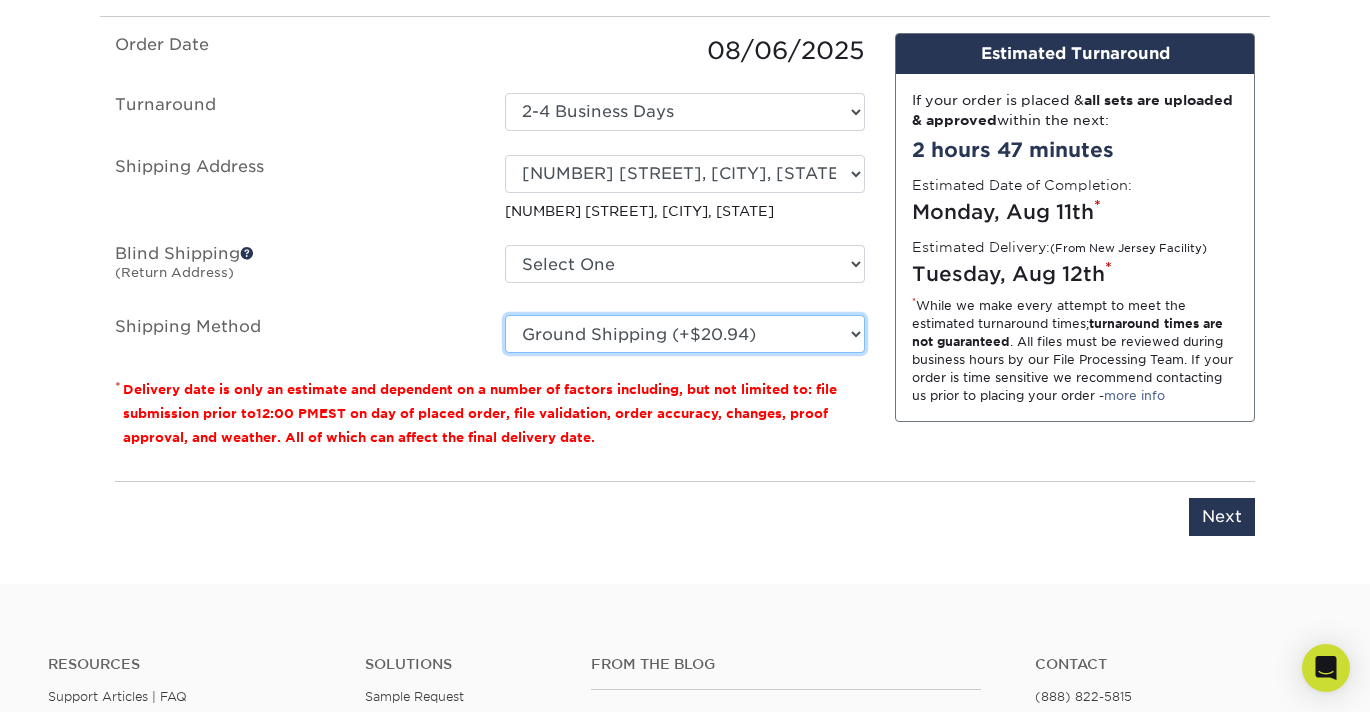scroll, scrollTop: 1209, scrollLeft: 0, axis: vertical 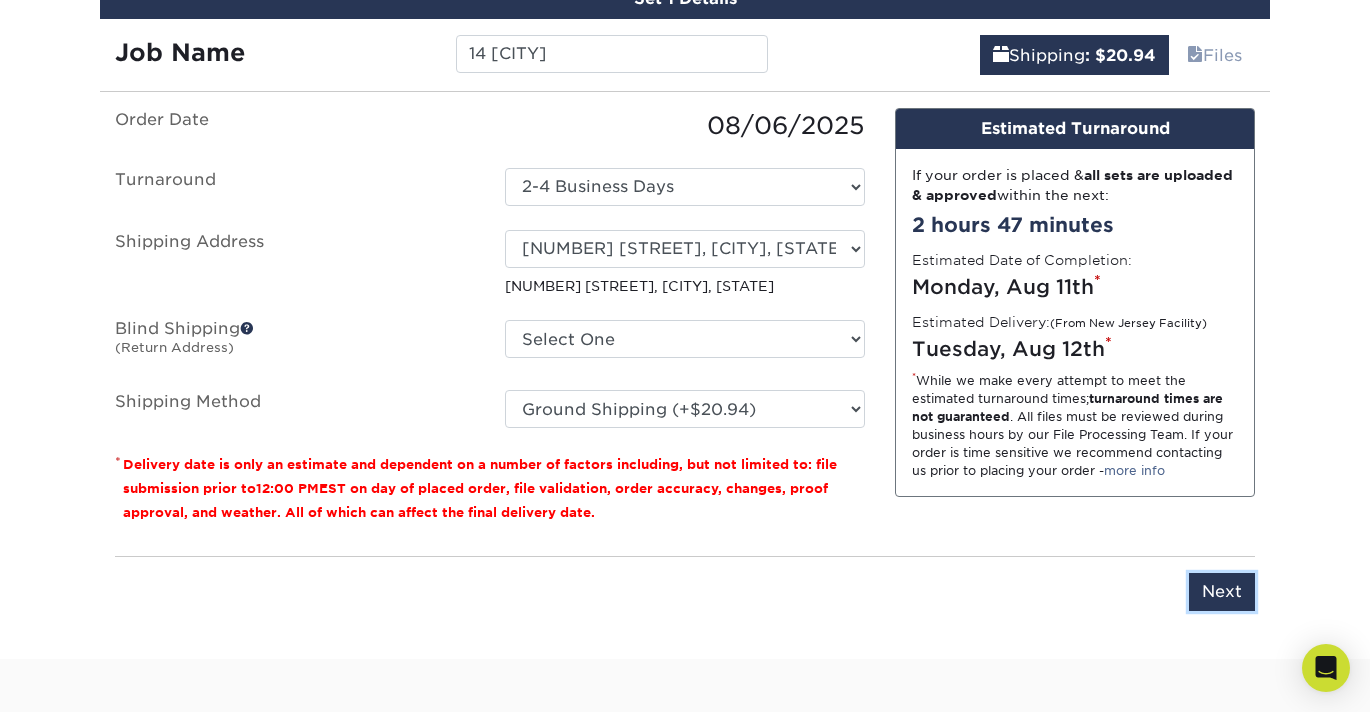 click on "Next" at bounding box center [1222, 592] 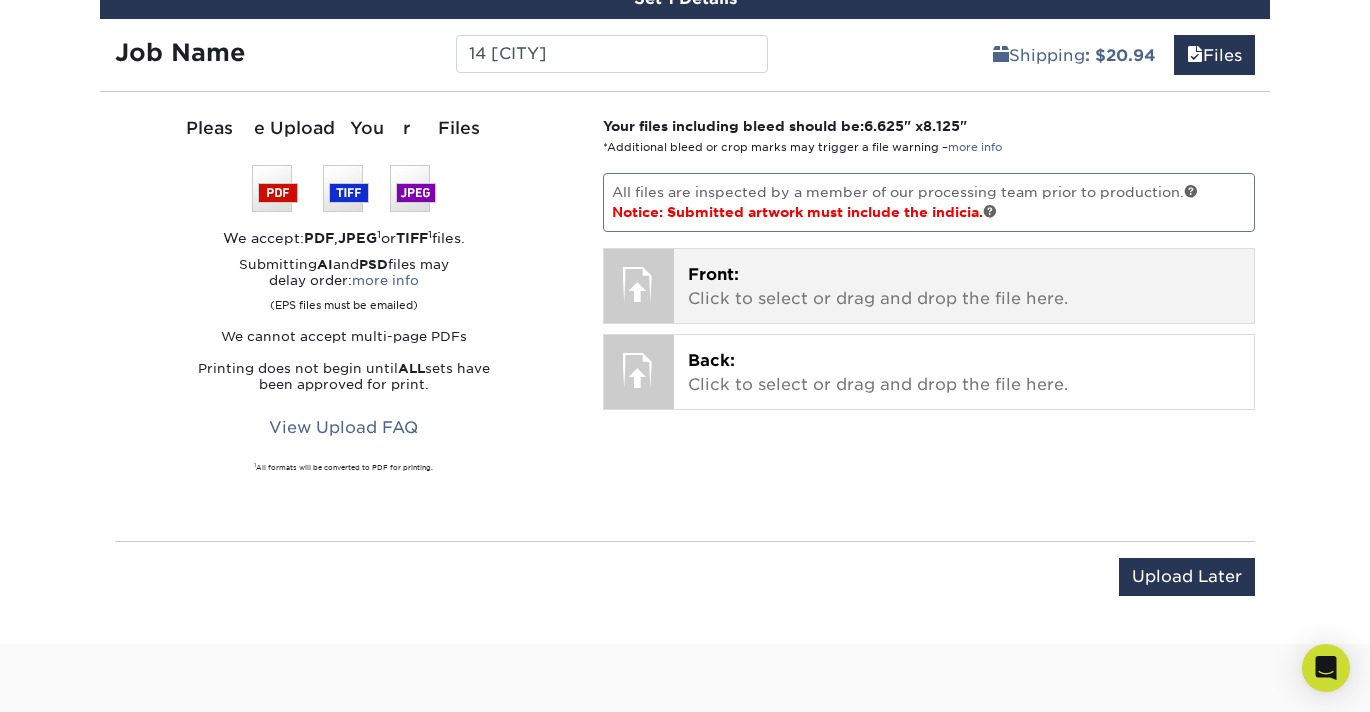 click on "Front: Click to select or drag and drop the file here." at bounding box center (964, 287) 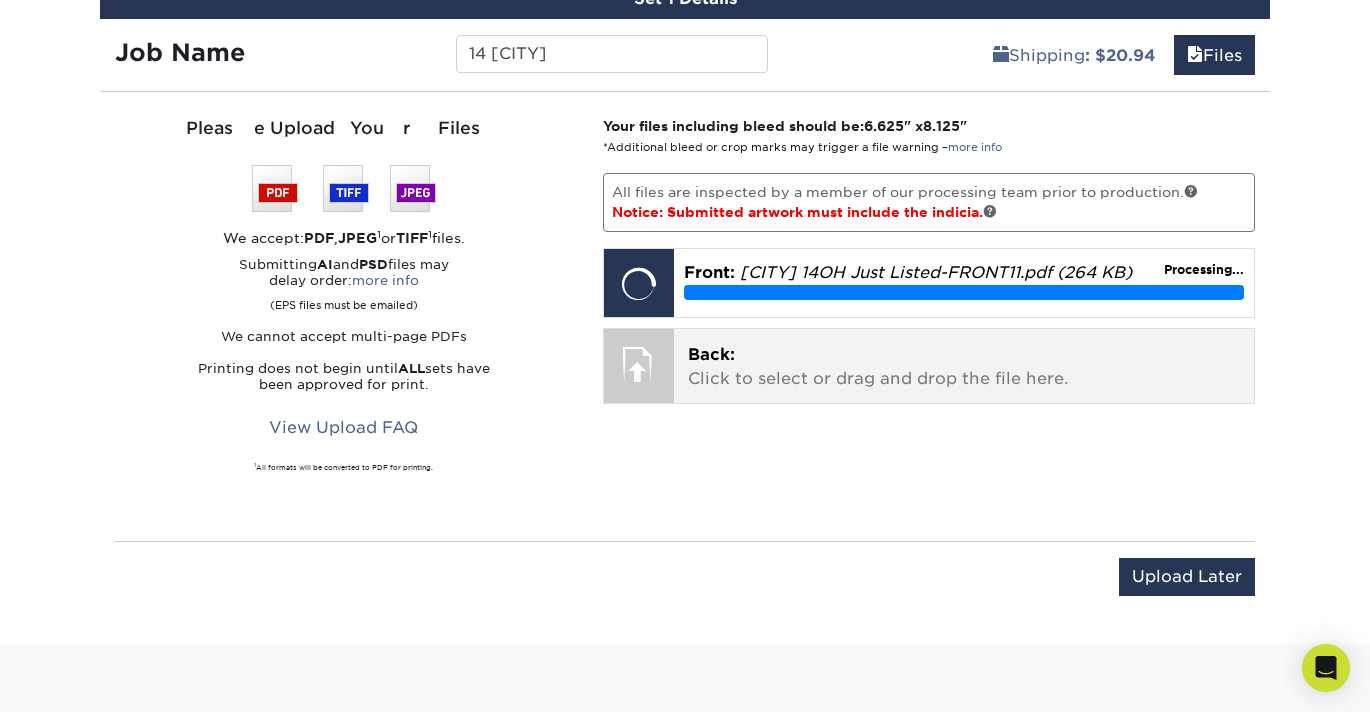 click on "Back: Click to select or drag and drop the file here." at bounding box center (964, 367) 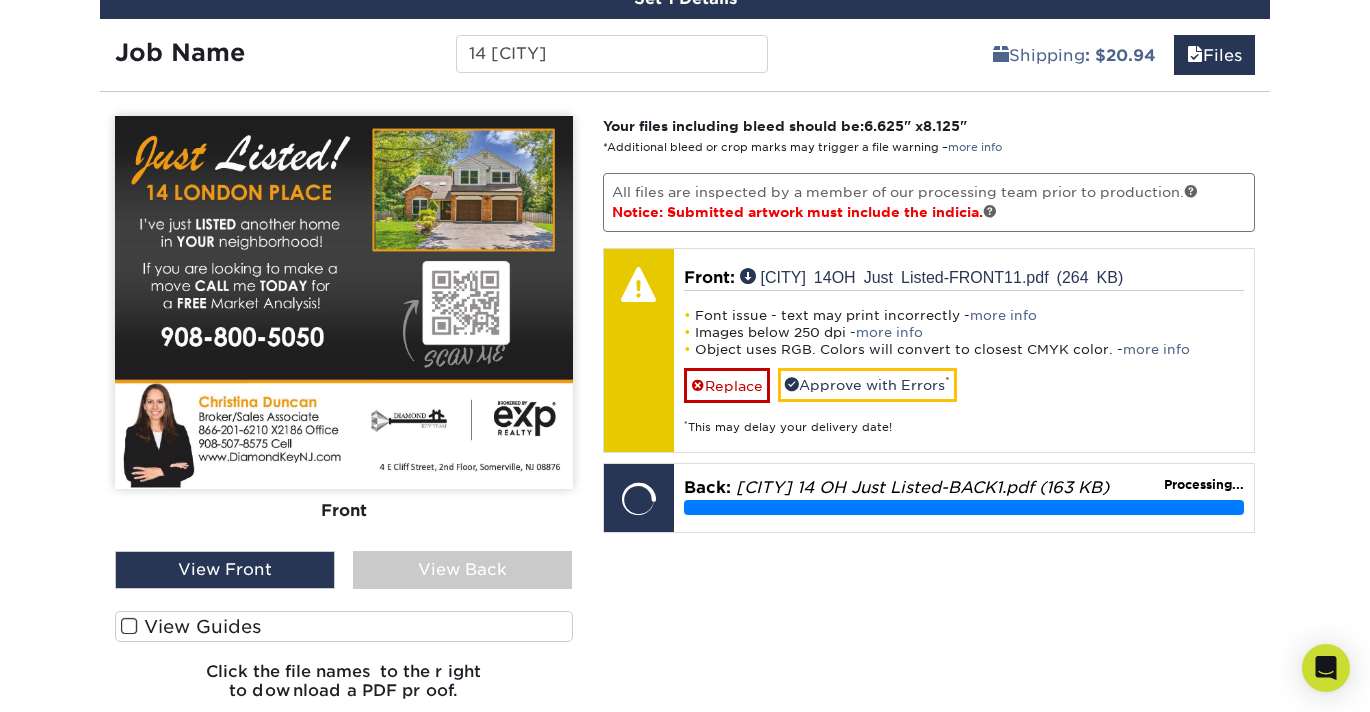 click at bounding box center [129, 626] 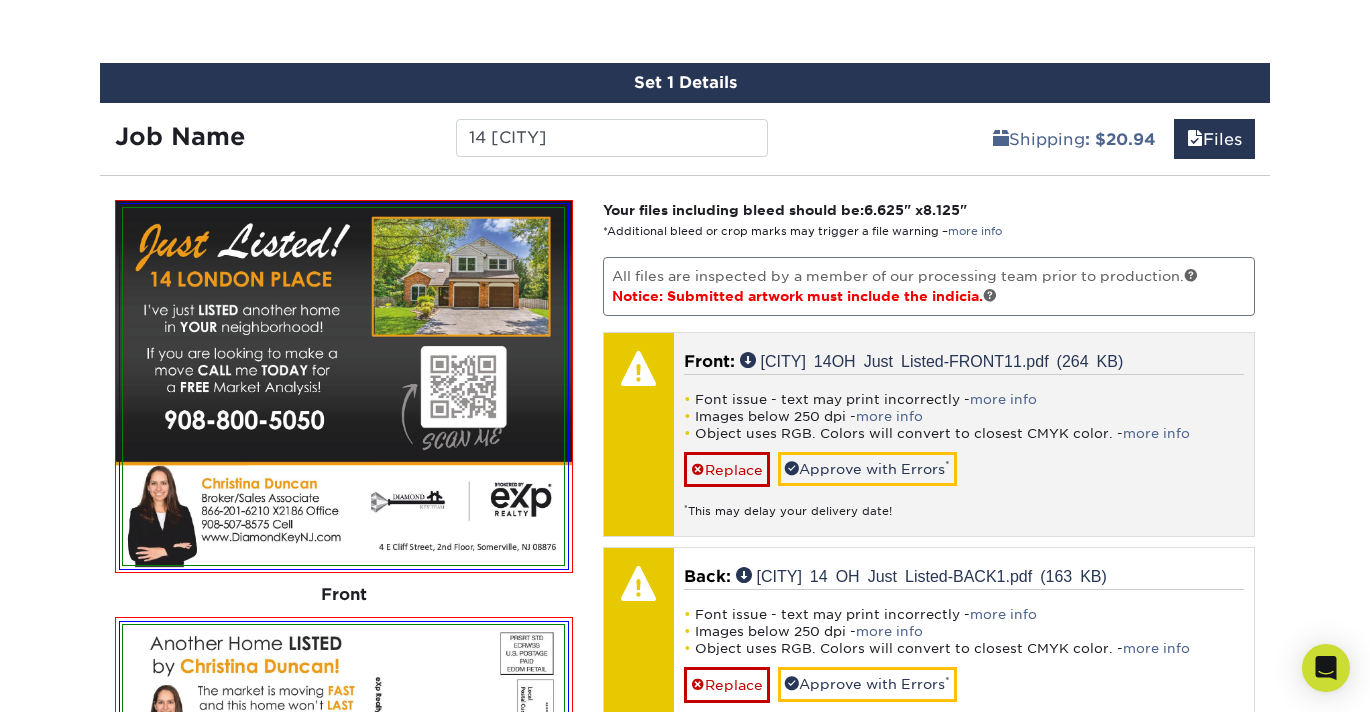 scroll, scrollTop: 1126, scrollLeft: 0, axis: vertical 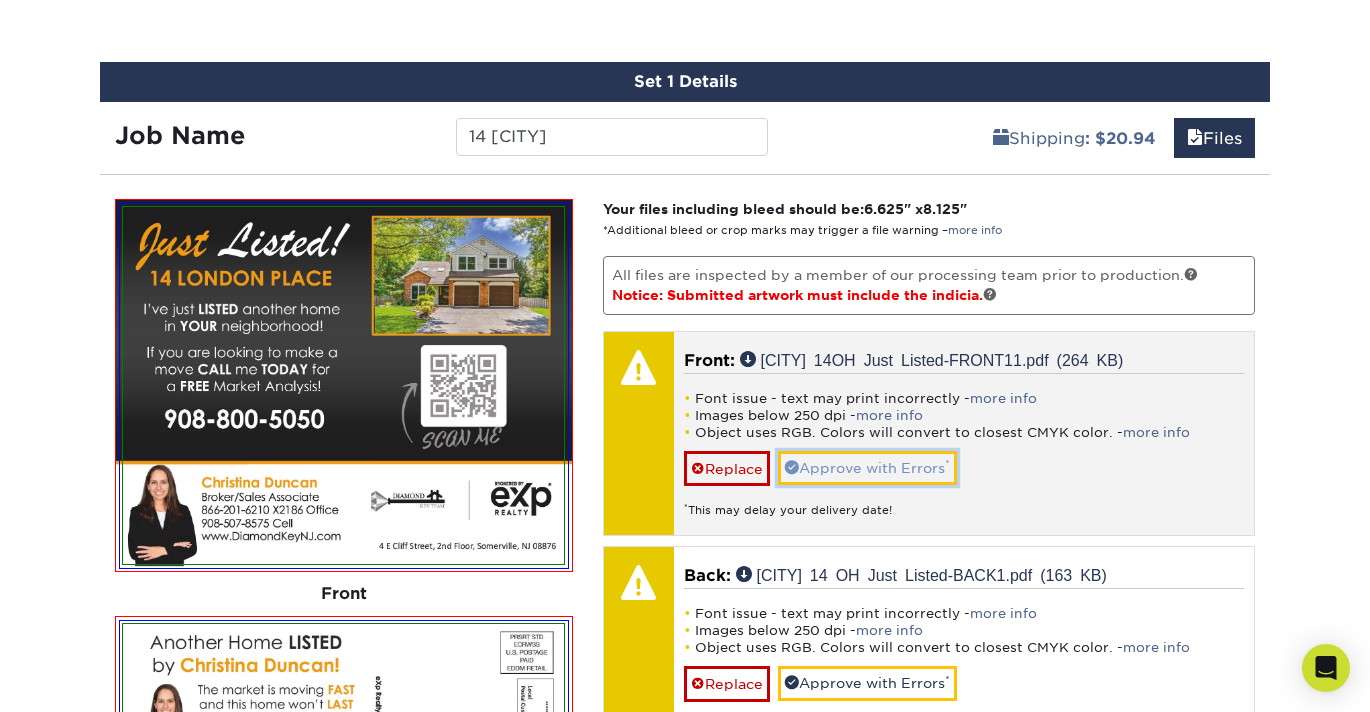 click on "Approve with Errors *" at bounding box center [867, 468] 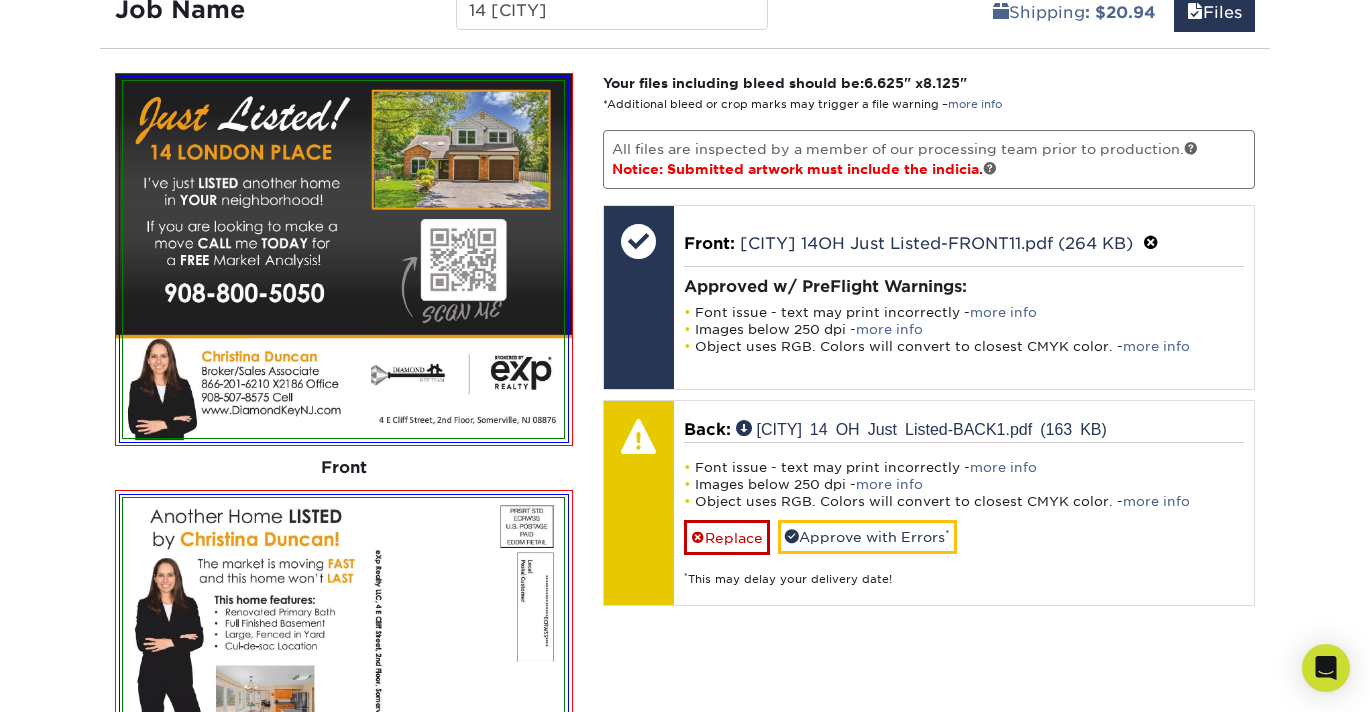 scroll, scrollTop: 1490, scrollLeft: 0, axis: vertical 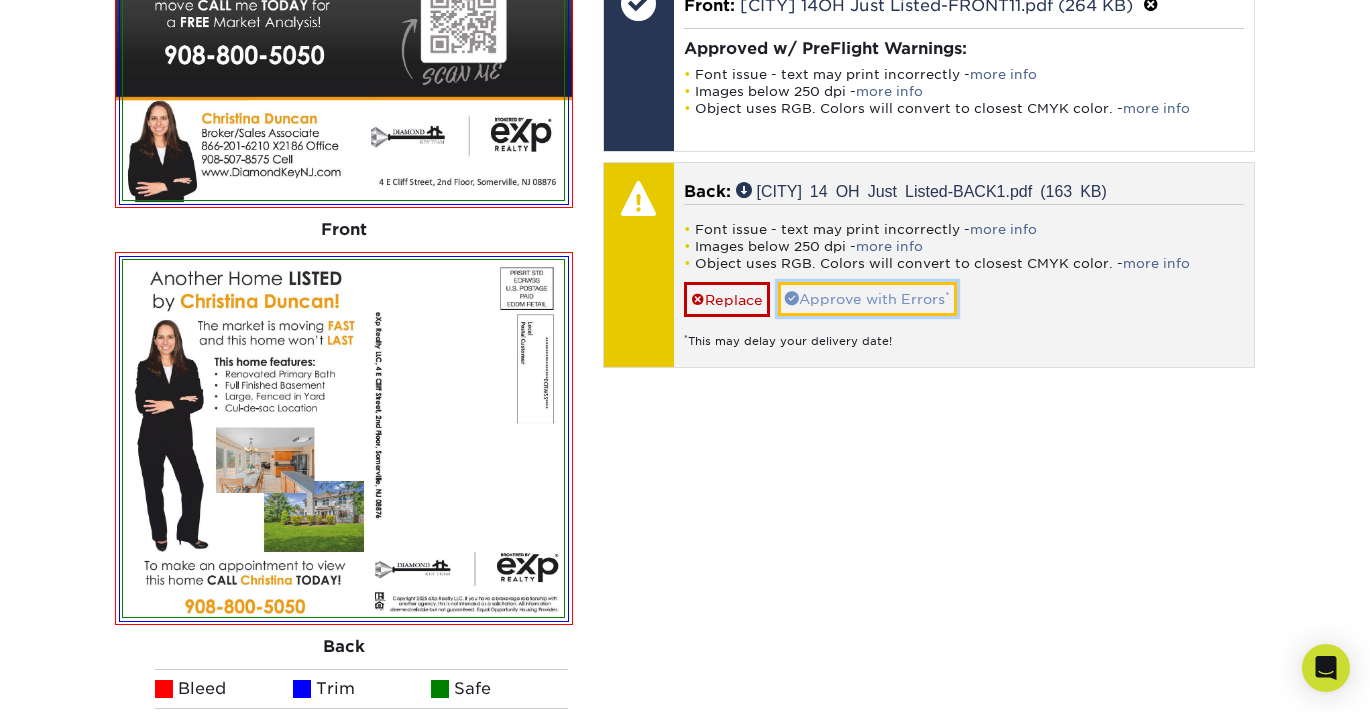 click on "Approve with Errors *" at bounding box center [867, 299] 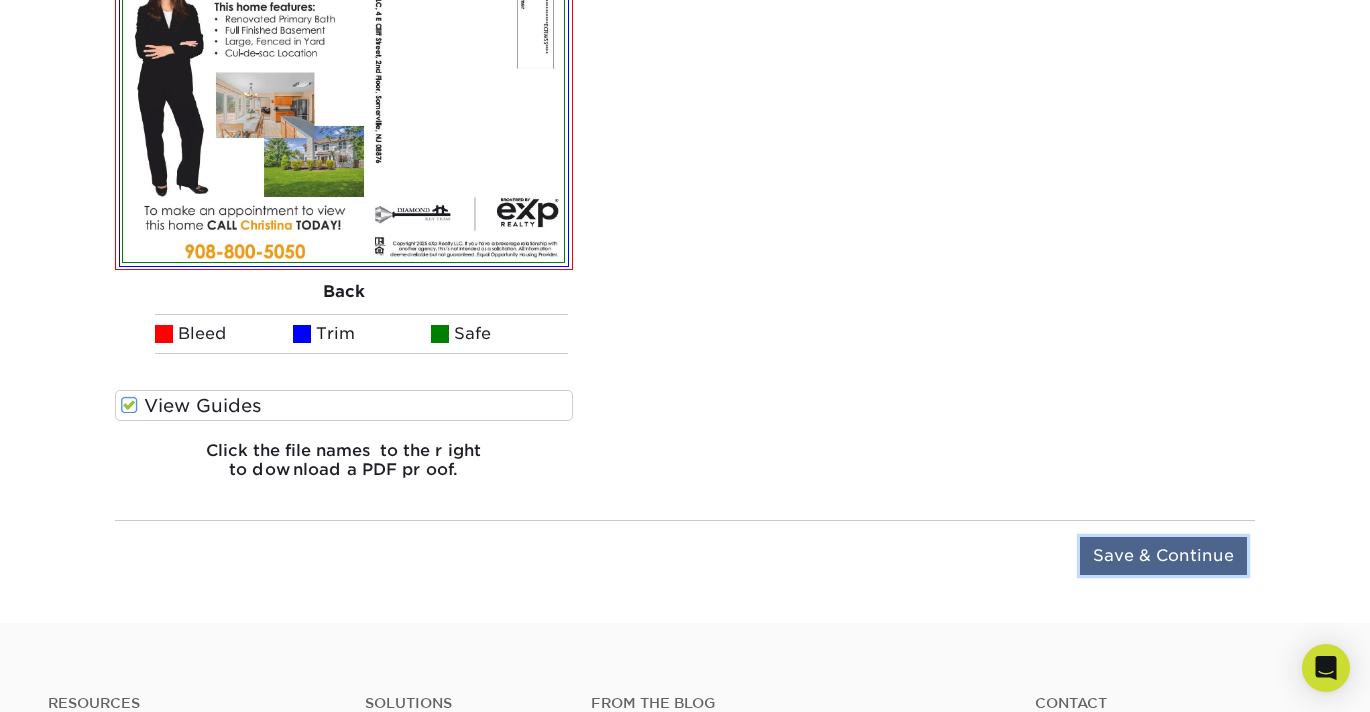 click on "Save & Continue" at bounding box center (1163, 556) 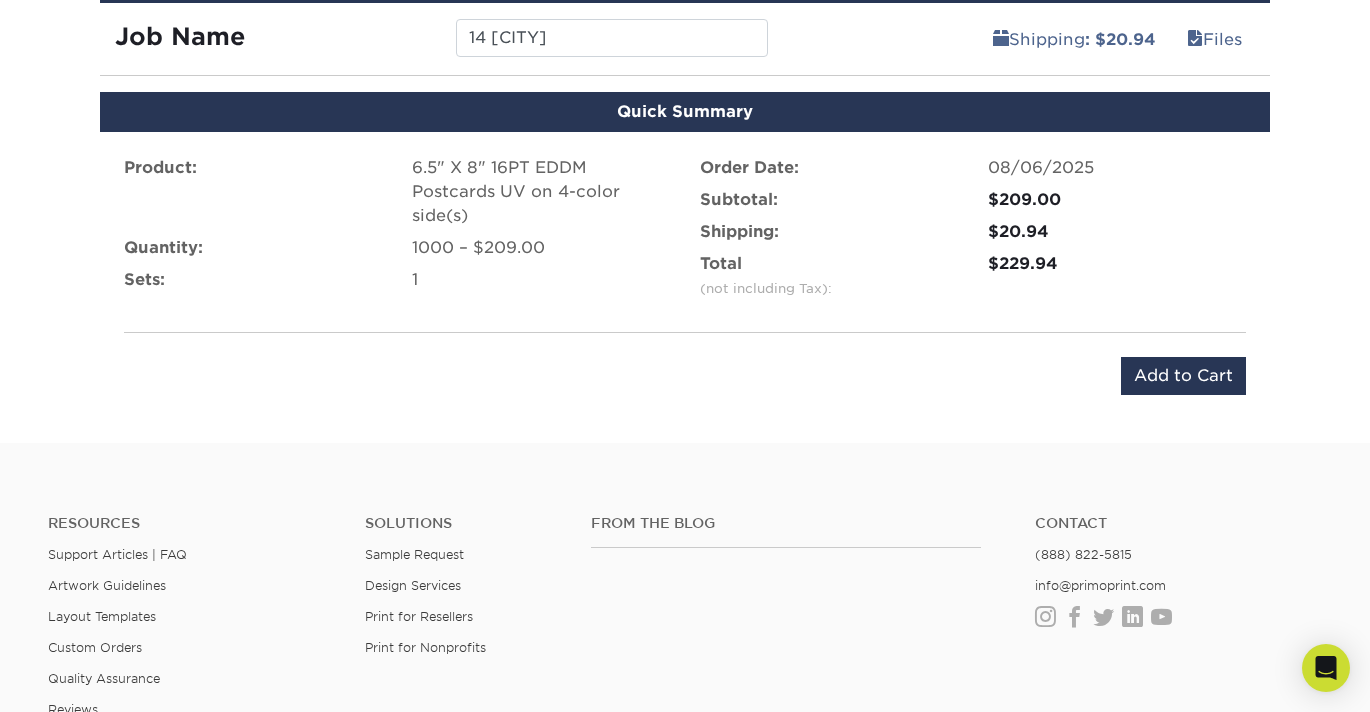 scroll, scrollTop: 1131, scrollLeft: 0, axis: vertical 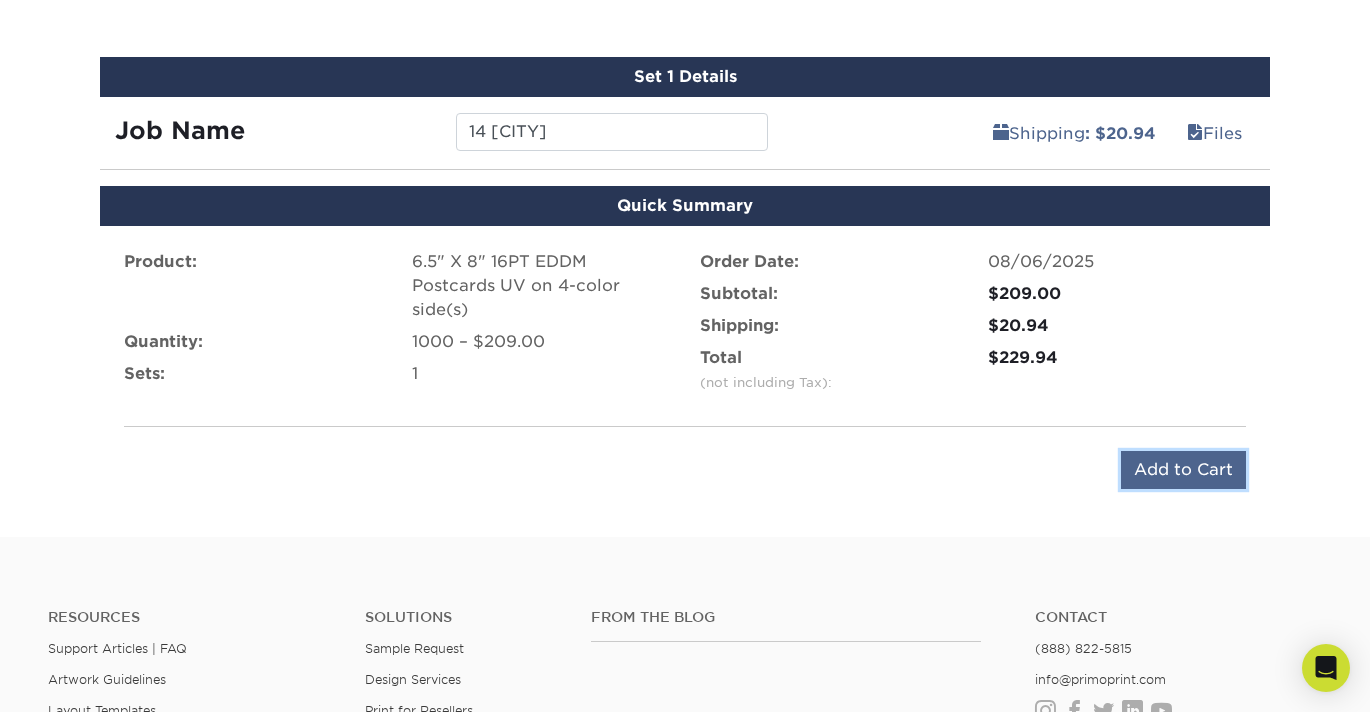 click on "Add to Cart" at bounding box center [1183, 470] 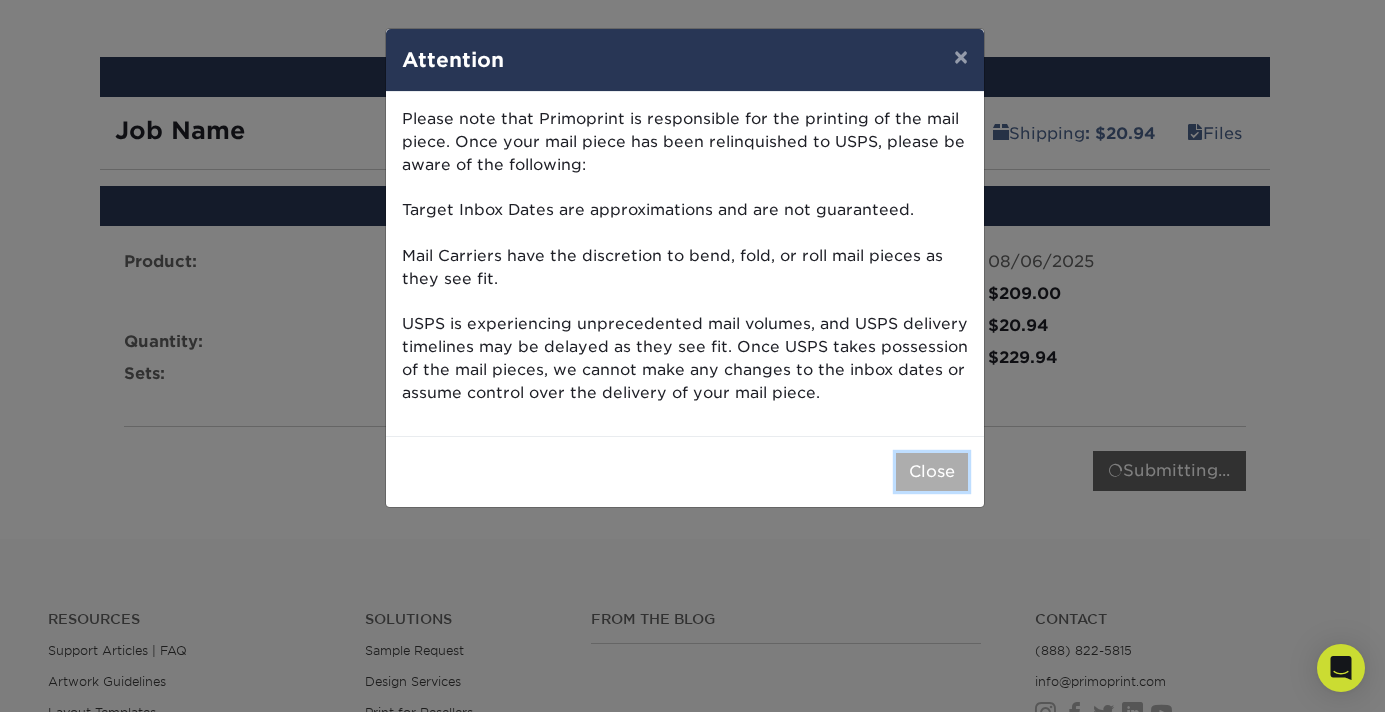 click on "Close" at bounding box center (932, 472) 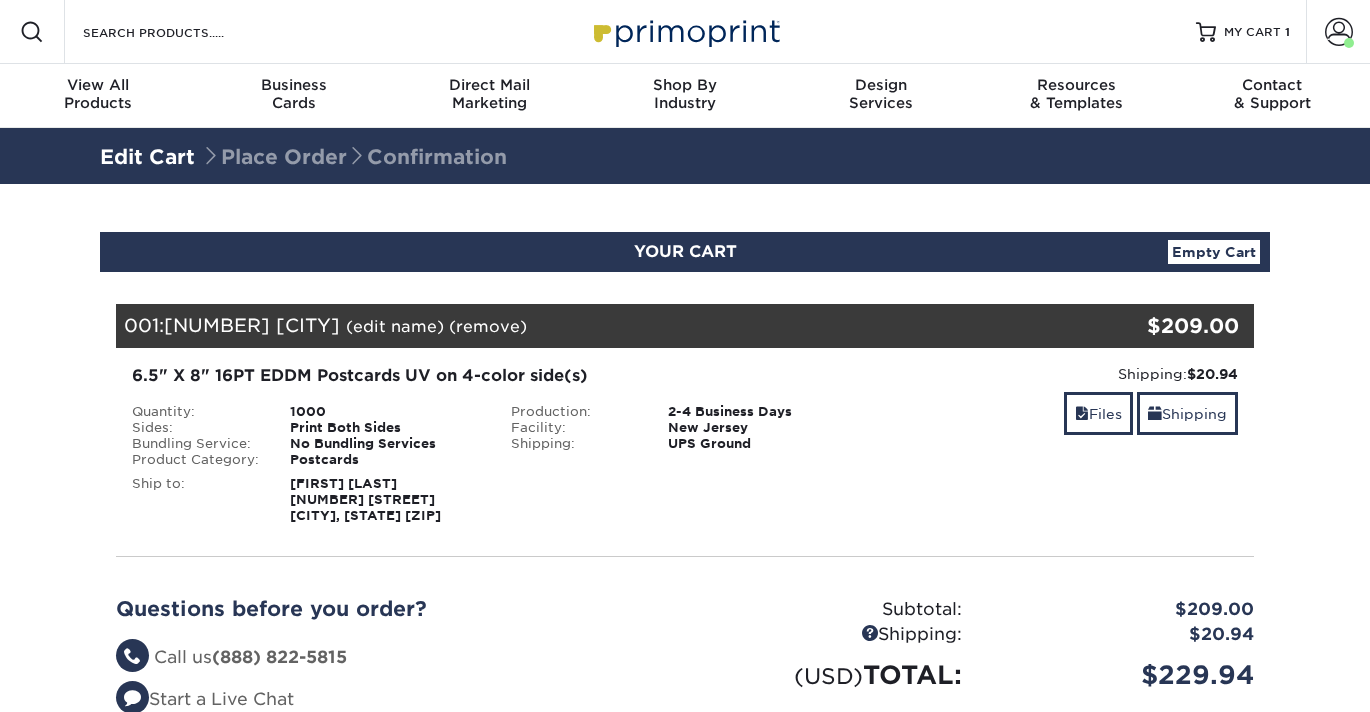 scroll, scrollTop: 0, scrollLeft: 0, axis: both 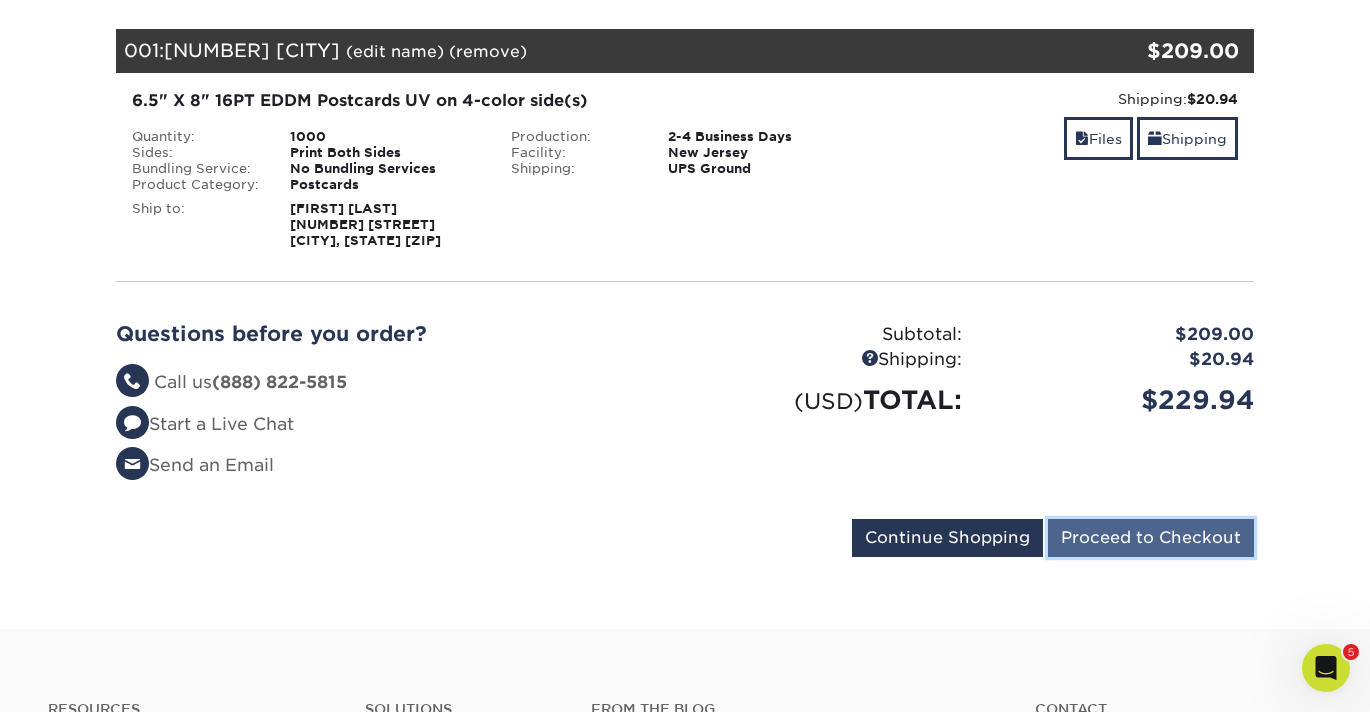 click on "Proceed to Checkout" at bounding box center [1151, 538] 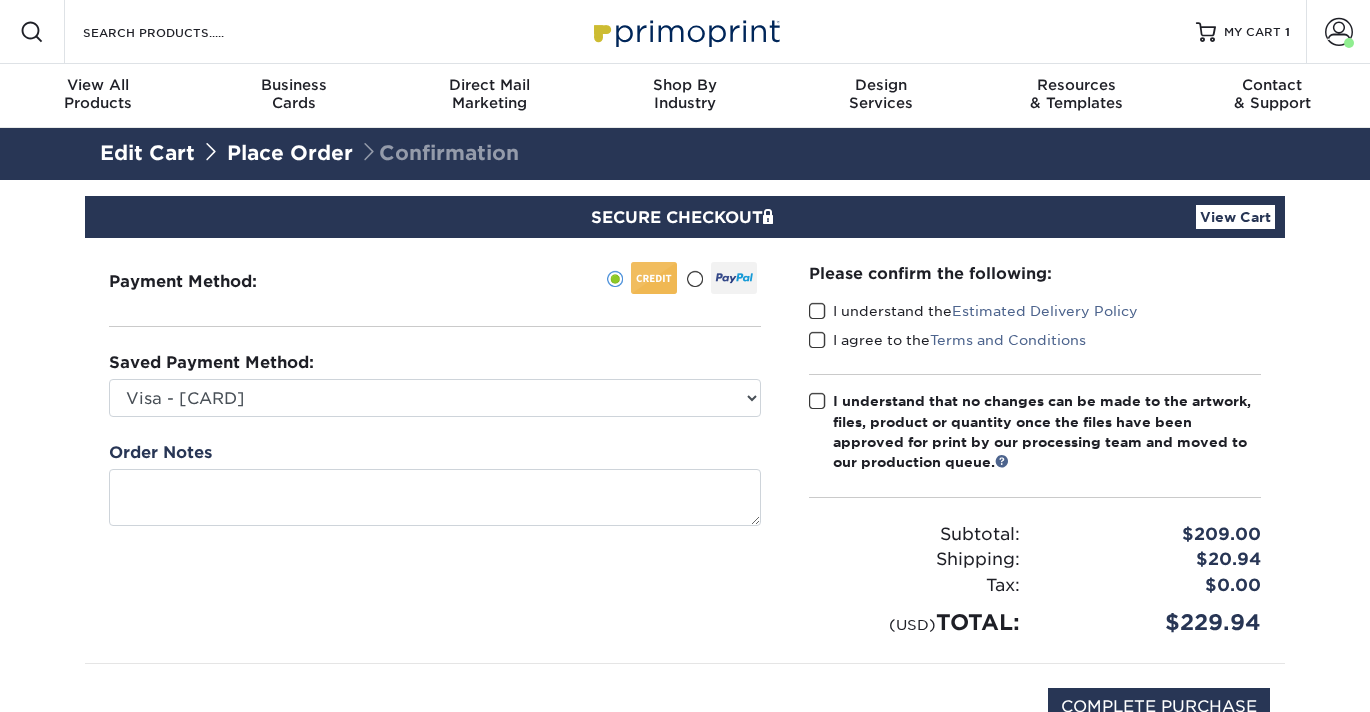 scroll, scrollTop: 0, scrollLeft: 0, axis: both 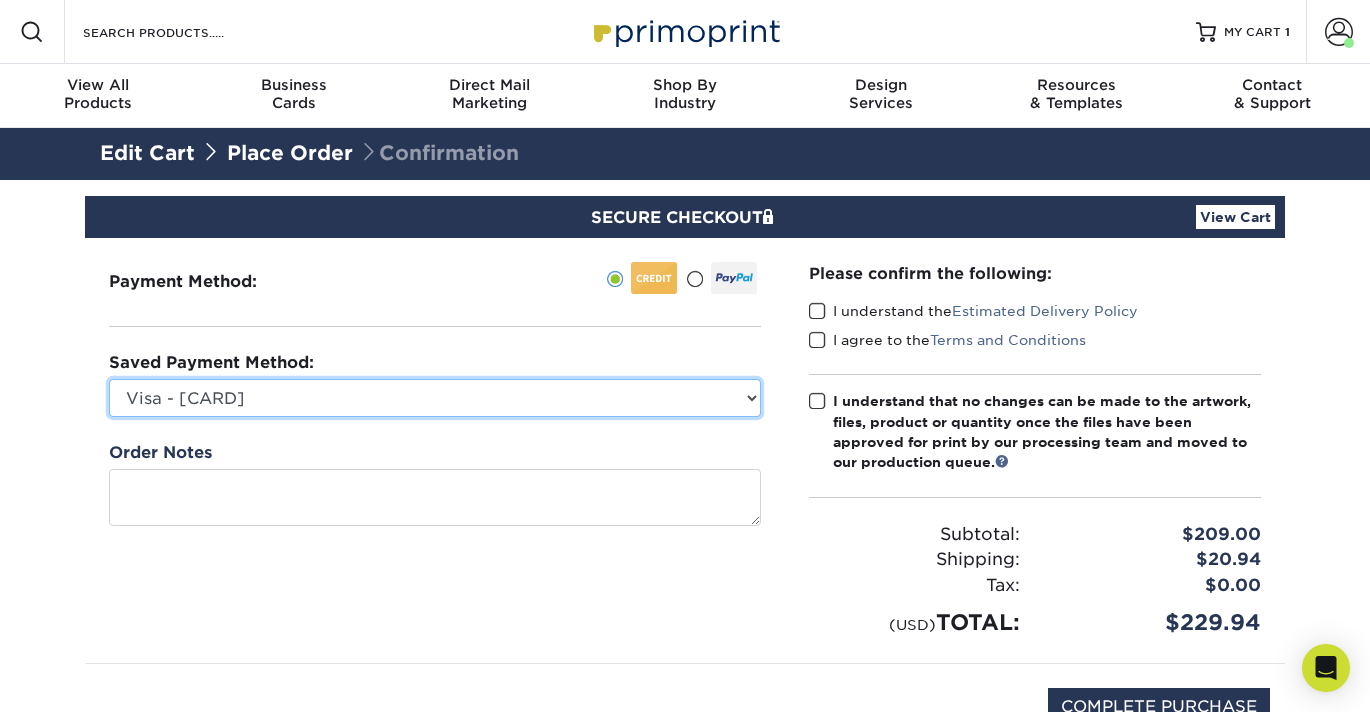 click on "Visa - [CARD] Visa - [CARD] Visa - [CARD] Visa - [CARD] Visa - [CARD] Visa - [CARD] Visa - [CARD] New Credit Card" at bounding box center [435, 398] 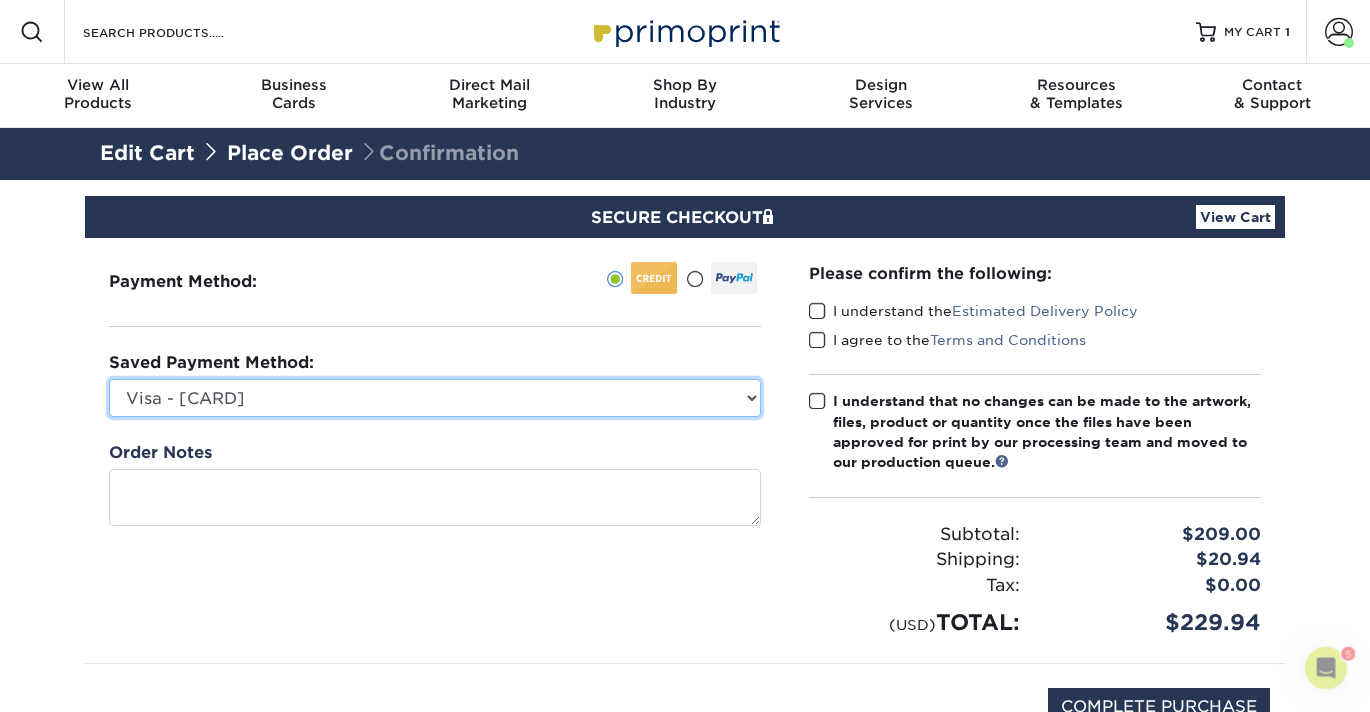 scroll, scrollTop: 0, scrollLeft: 0, axis: both 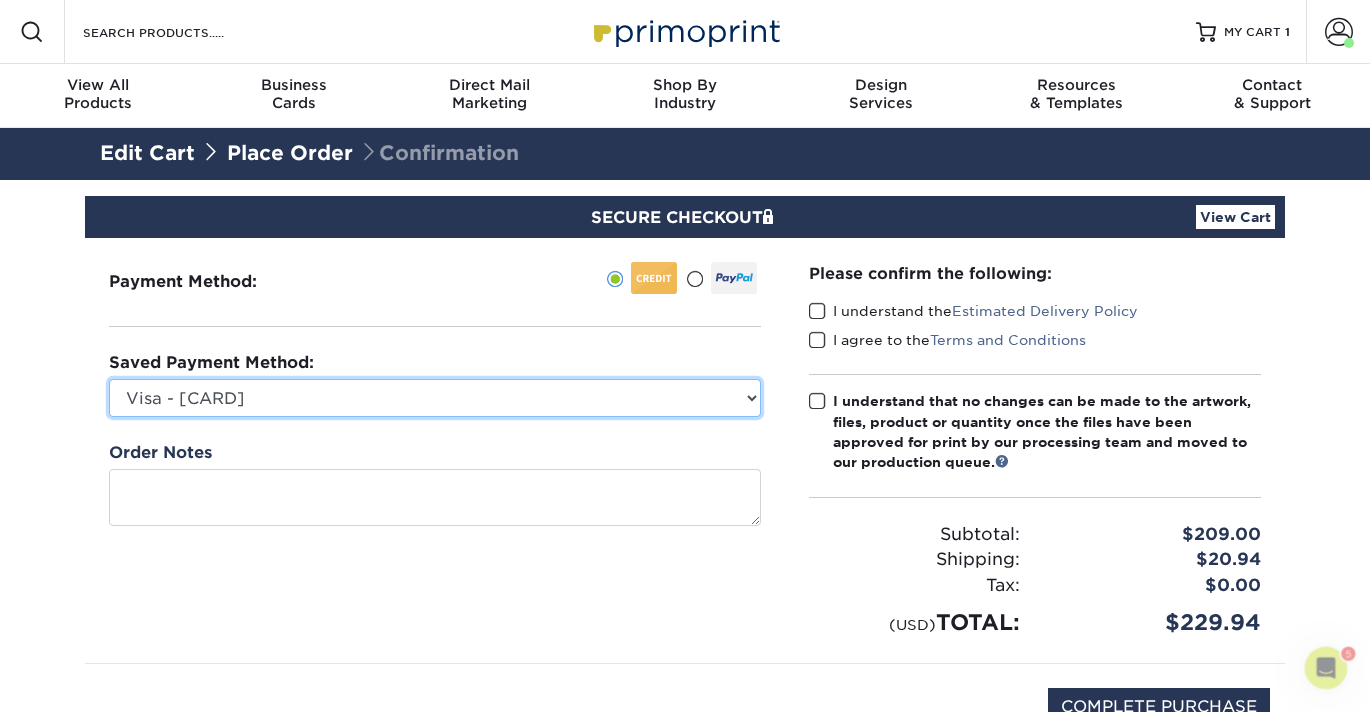 select on "71102" 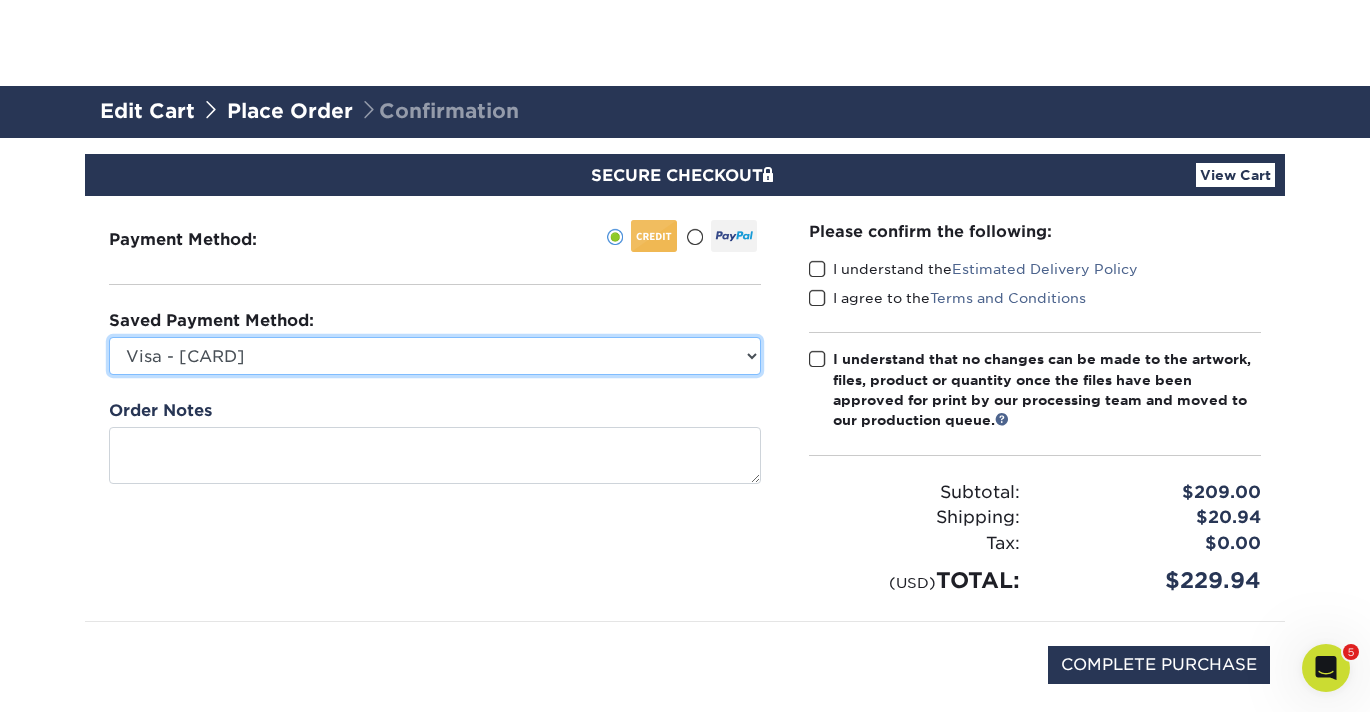 scroll, scrollTop: 142, scrollLeft: 0, axis: vertical 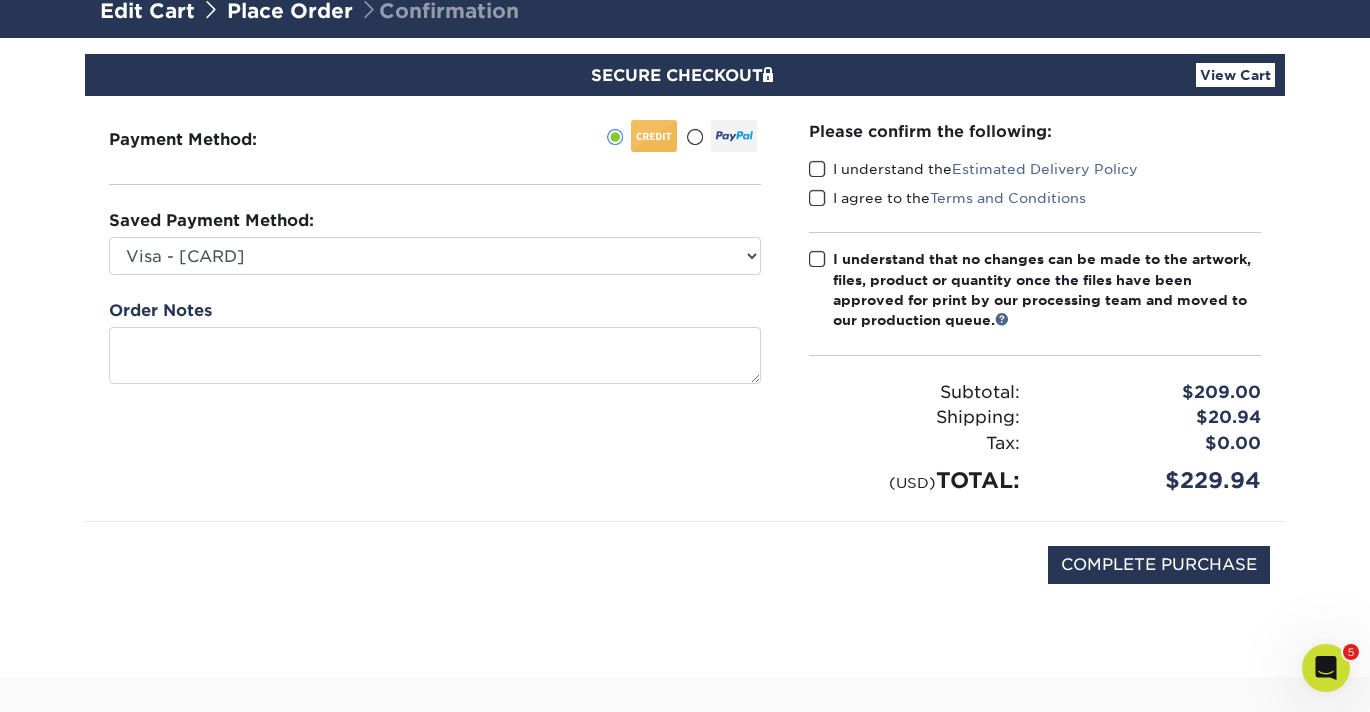click at bounding box center [817, 169] 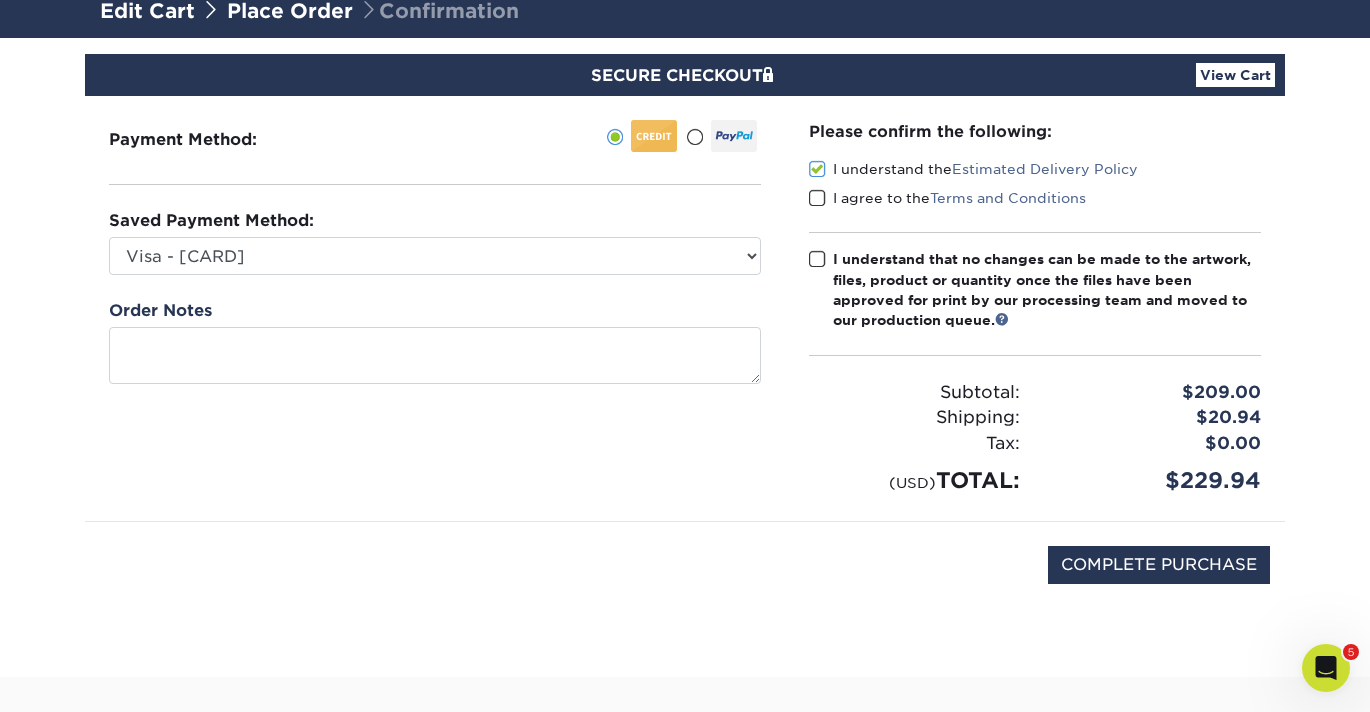 click at bounding box center [817, 198] 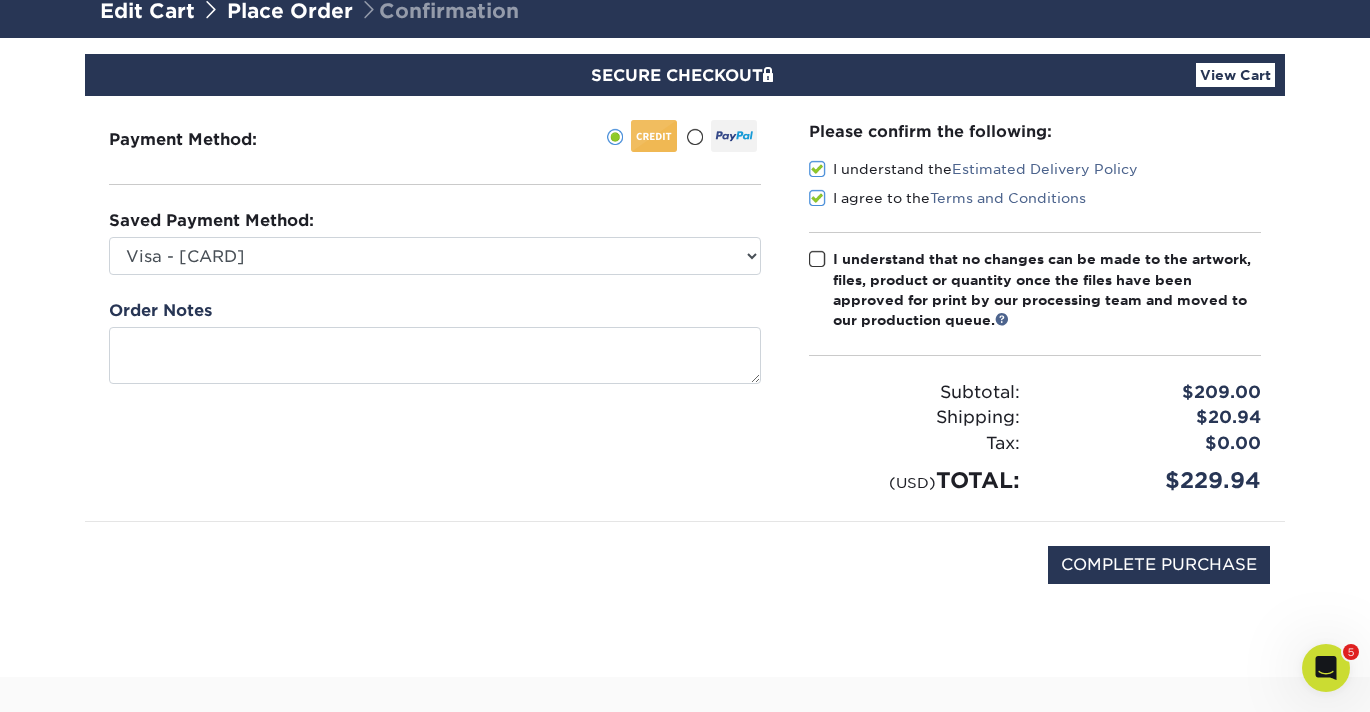 click at bounding box center (817, 259) 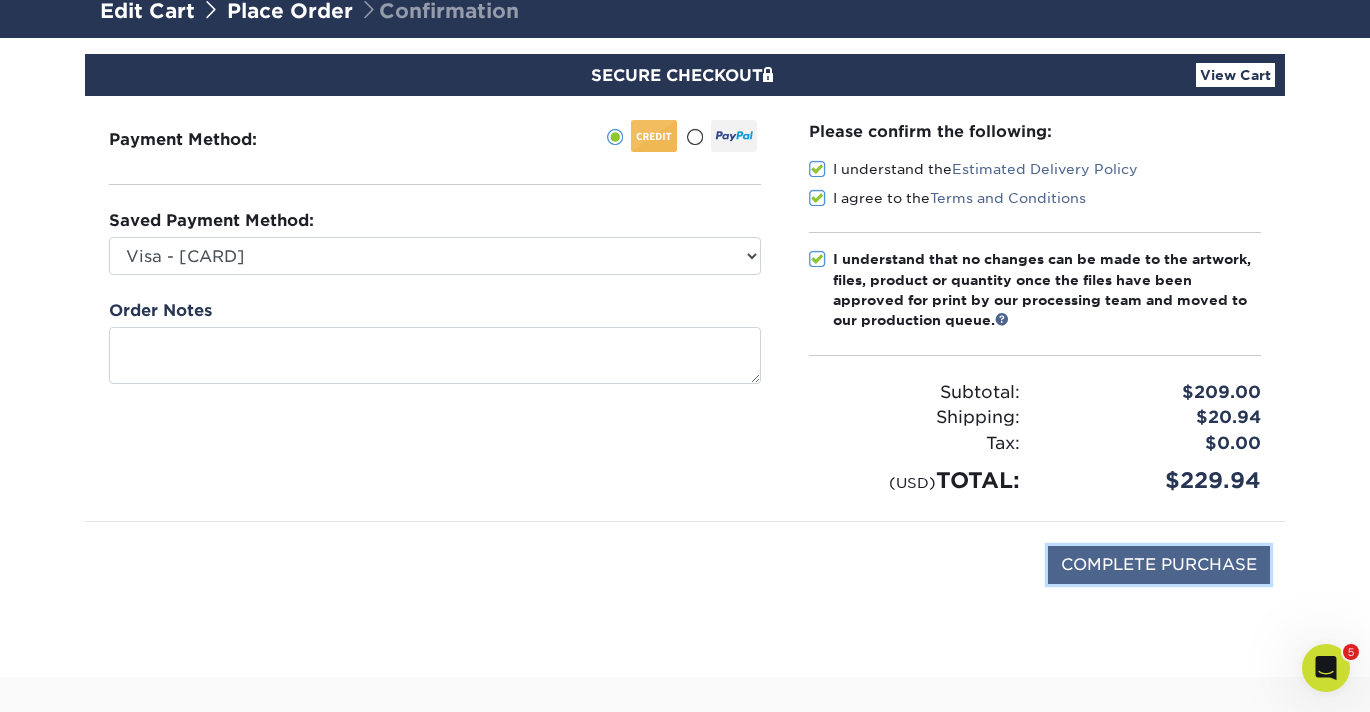 click on "COMPLETE PURCHASE" at bounding box center [1159, 565] 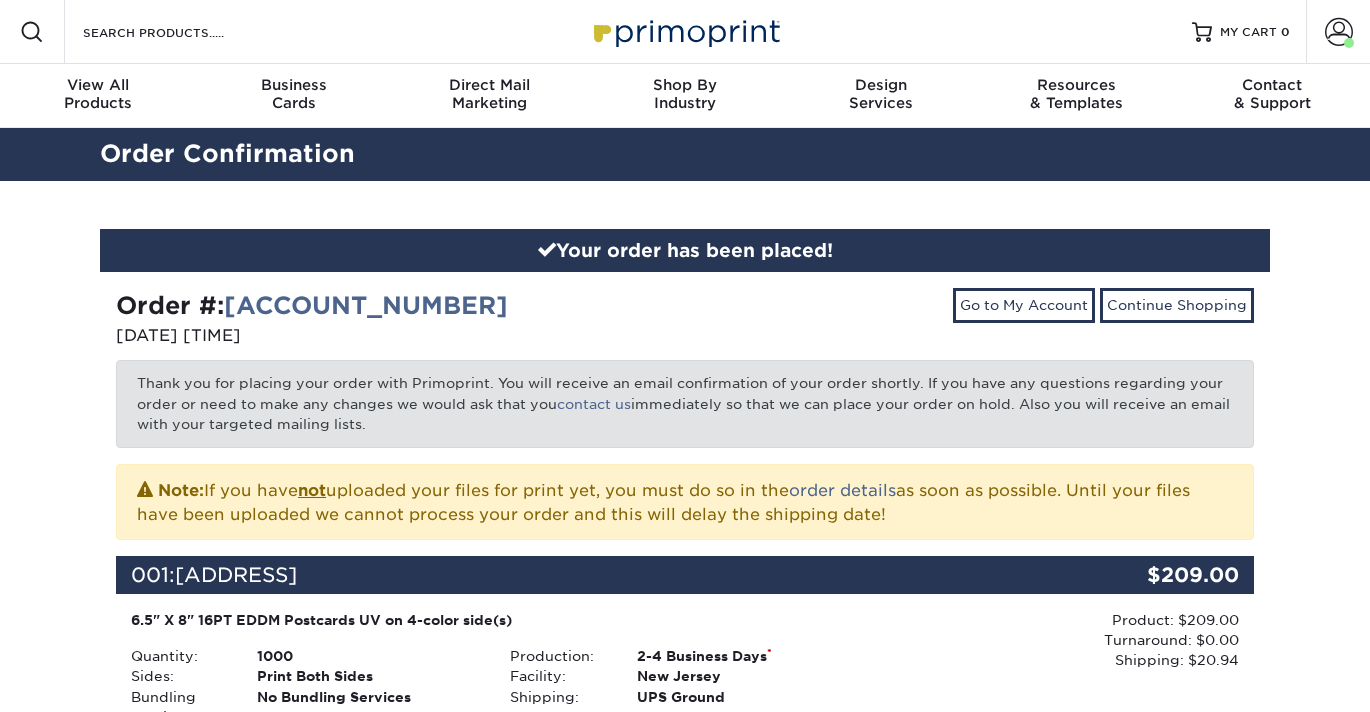 scroll, scrollTop: 0, scrollLeft: 0, axis: both 